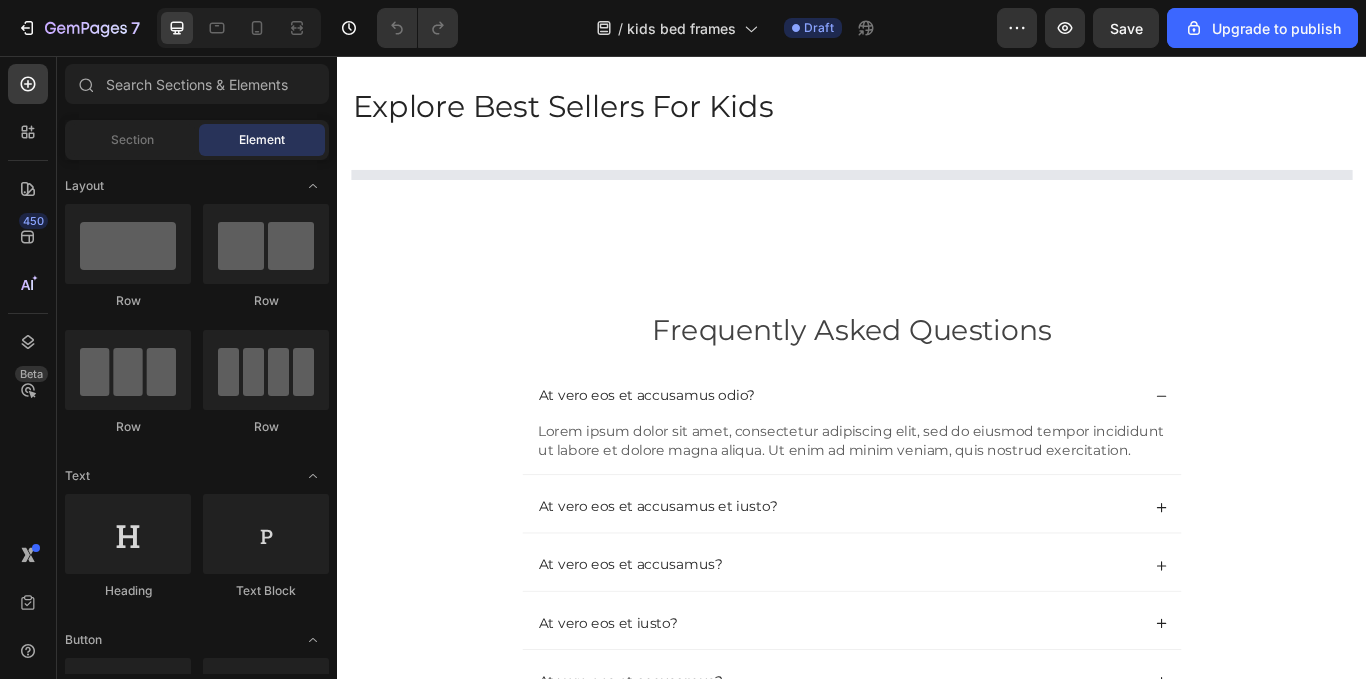 scroll, scrollTop: 2171, scrollLeft: 0, axis: vertical 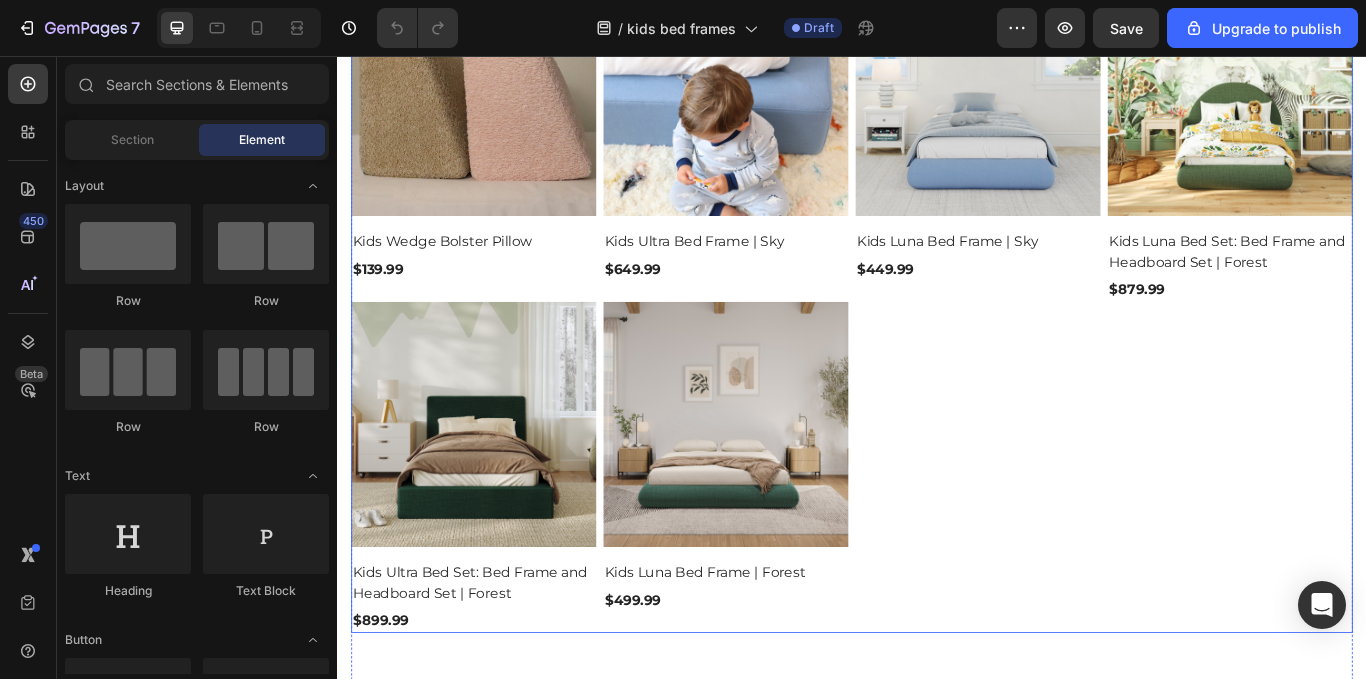 click on "(P) Images Kids Ultra Bed Set: Bed Frame and Headboard Set | Cotton Candy (P) Title $779.99 (P) Price (P) Price Row (P) Images Kids Ultra Bed Set: Bed Frame and Headboard Set | Cotton Candy (P) Title $779.99 (P) Price (P) Price Row Product List (P) Images Kids Ultra Bed Set: Bed Frame and Headboard Set | Teddy (P) Title $779.99 (P) Price (P) Price Row (P) Images Kids Ultra Bed Set: Bed Frame and Headboard Set | Teddy (P) Title $779.99 (P) Price (P) Price Row Product List (P) Images Kids Ultra Bed Set: Bed Frame and Headboard Set | Sky (P) Title $779.99 (P) Price (P) Price Row (P) Images Kids Ultra Bed Set: Bed Frame and Headboard Set | Sky (P) Title $779.99 (P) Price (P) Price Row Product List (P) Images Kids Luna Bed Set: Bed Frame and Headboard Set | Cotton Candy (P) Title $779.99 (P) Price (P) Price Row (P) Images Kids Luna Bed Set: Bed Frame and Headboard Set | Cotton Candy (P) Title $779.99 (P) Price (P) Price Row Product List (P) Images Kids Luna Bed Set: Bed Frame and Headboard Set | Teddy (P) Title" at bounding box center [937, -1474] 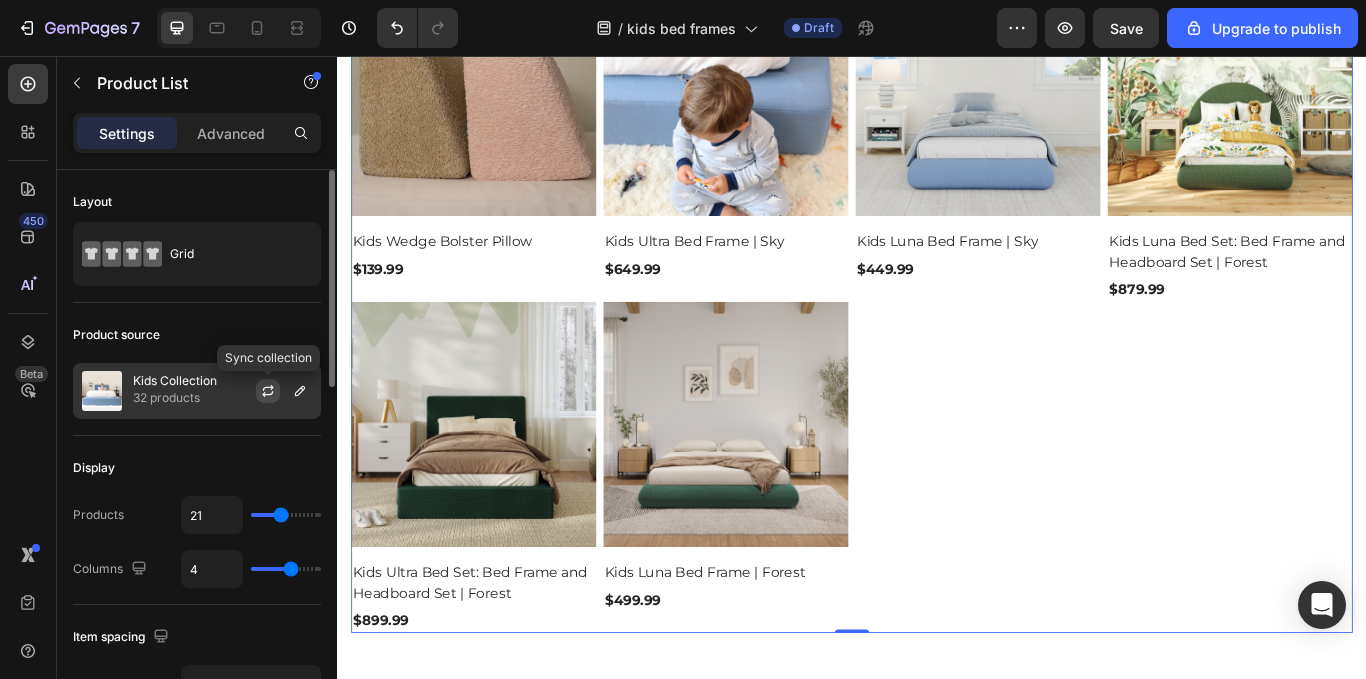 click 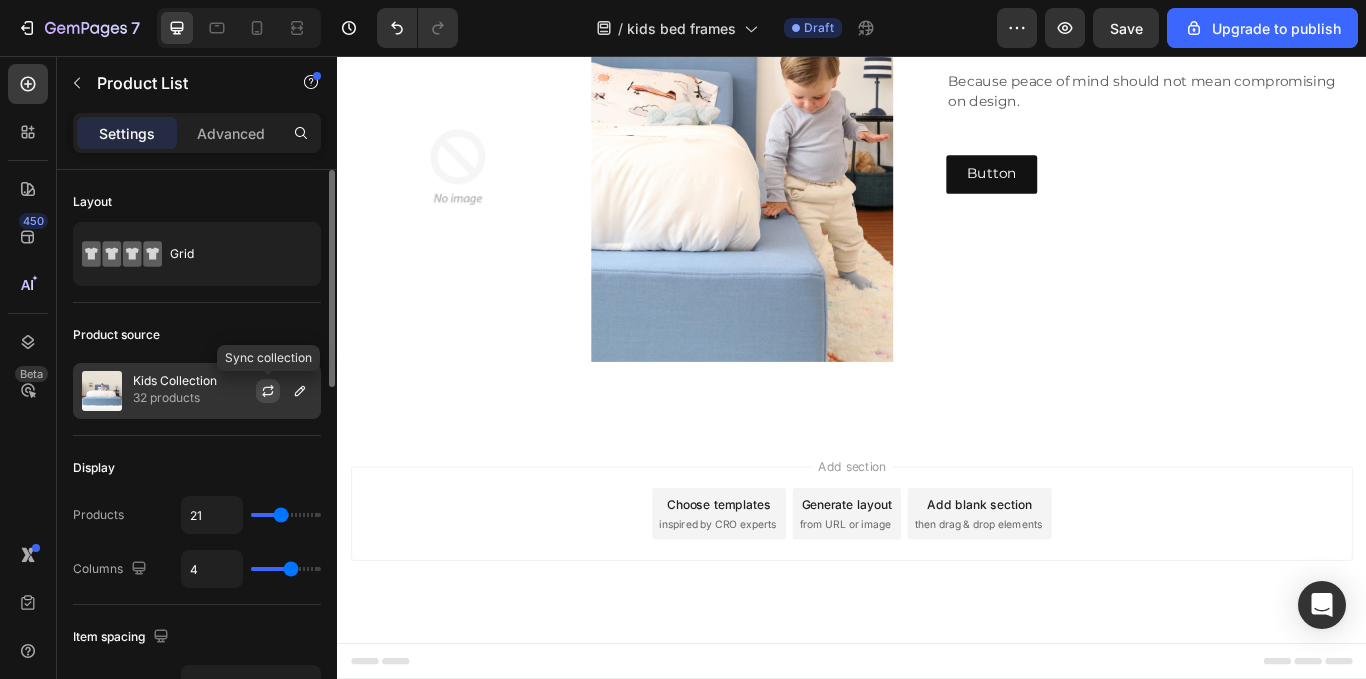 scroll, scrollTop: 3271, scrollLeft: 0, axis: vertical 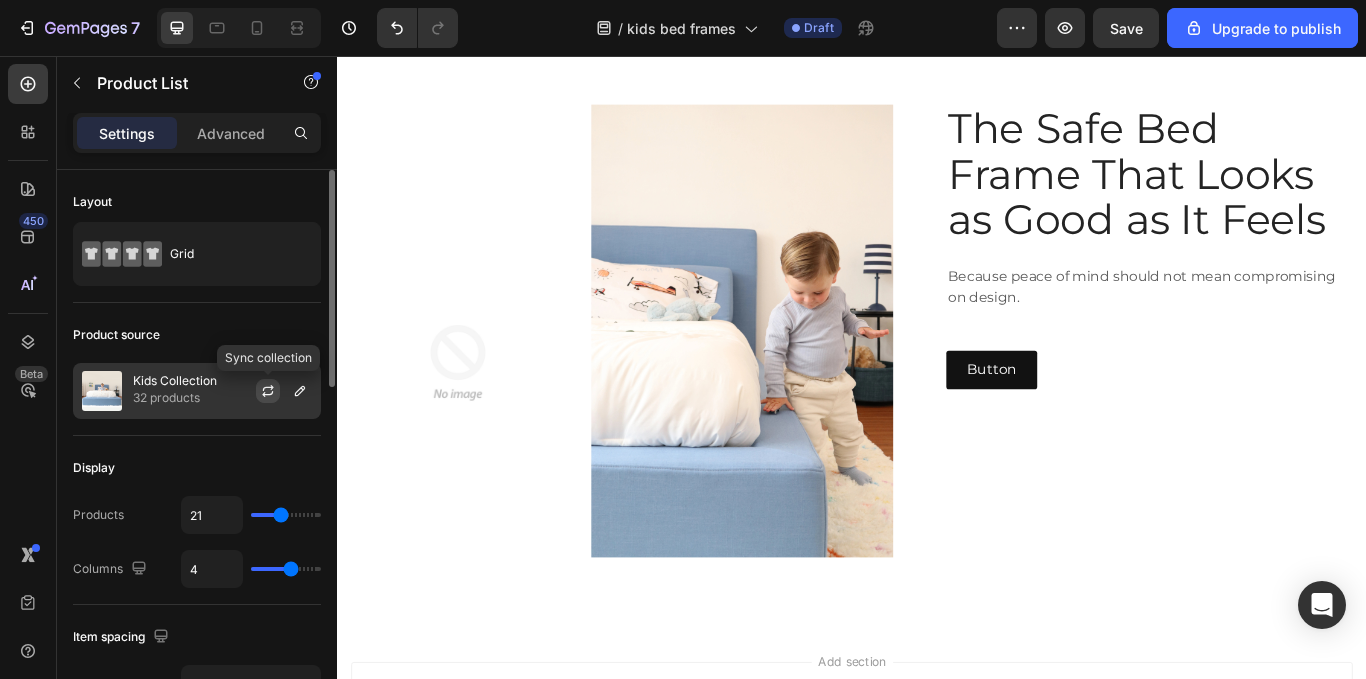 click 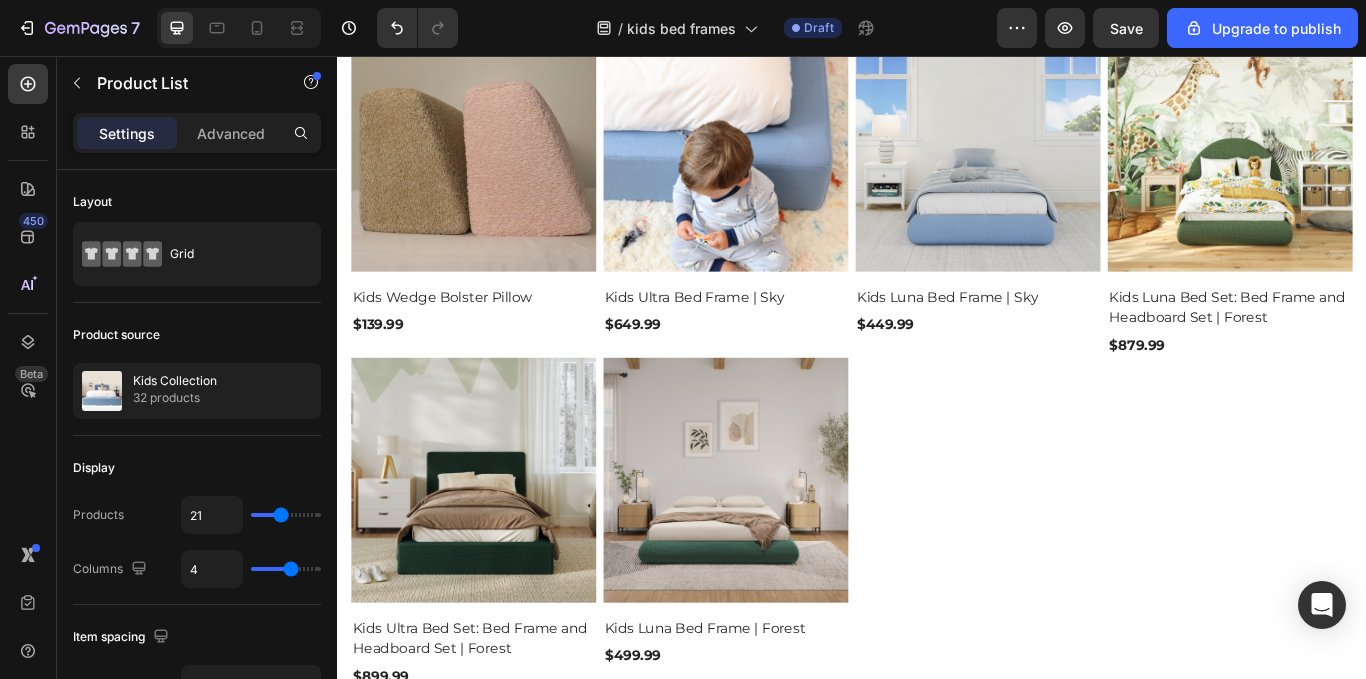 scroll, scrollTop: 6302, scrollLeft: 0, axis: vertical 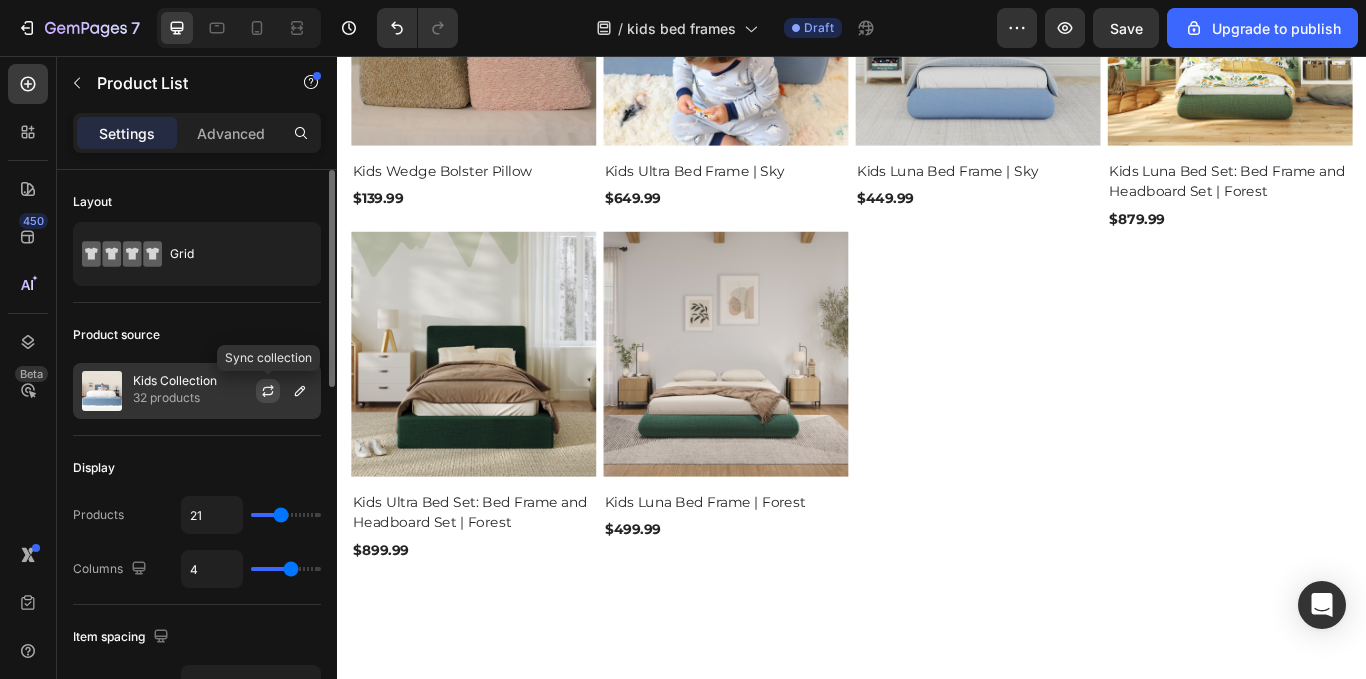 click 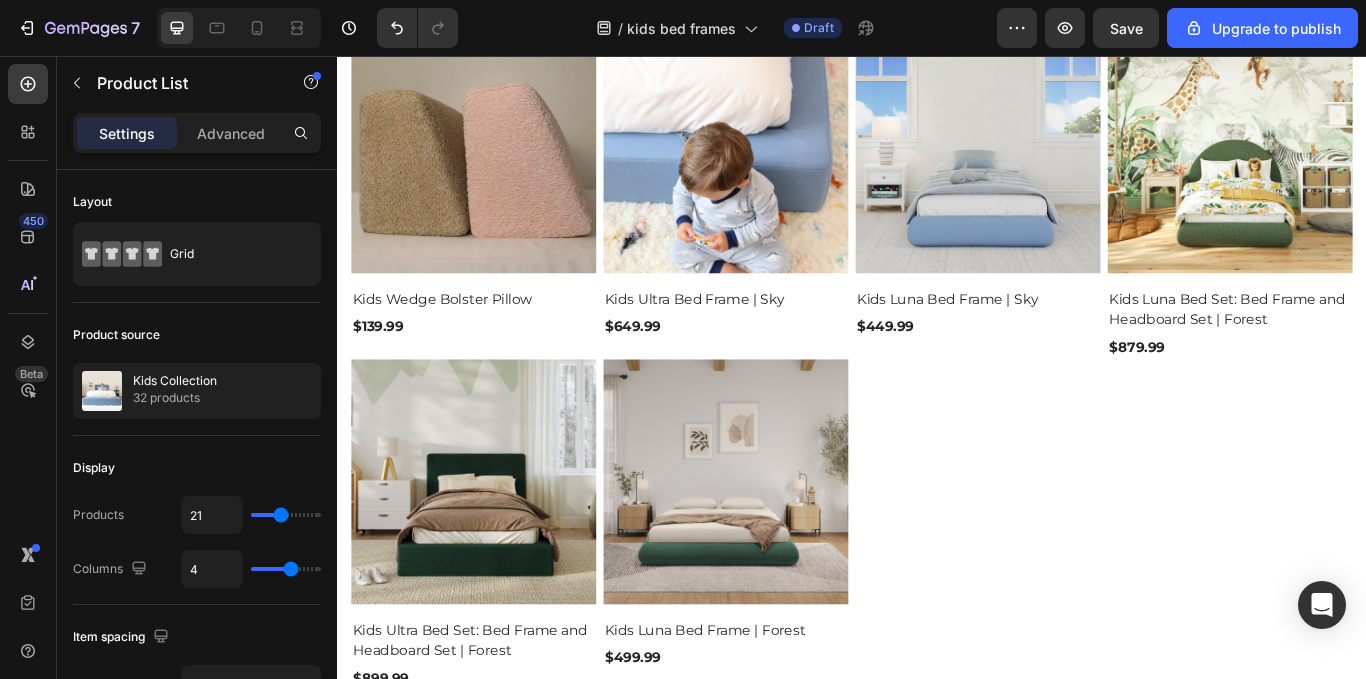 scroll, scrollTop: 6450, scrollLeft: 0, axis: vertical 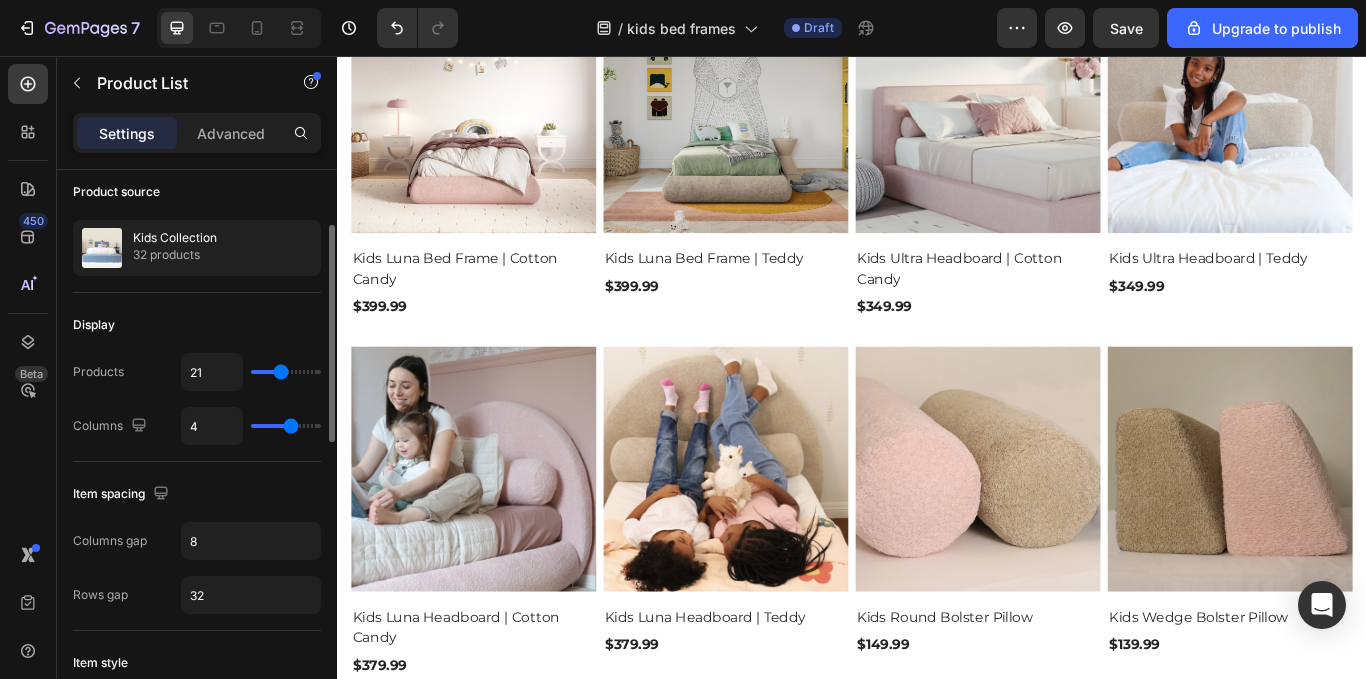 type on "28" 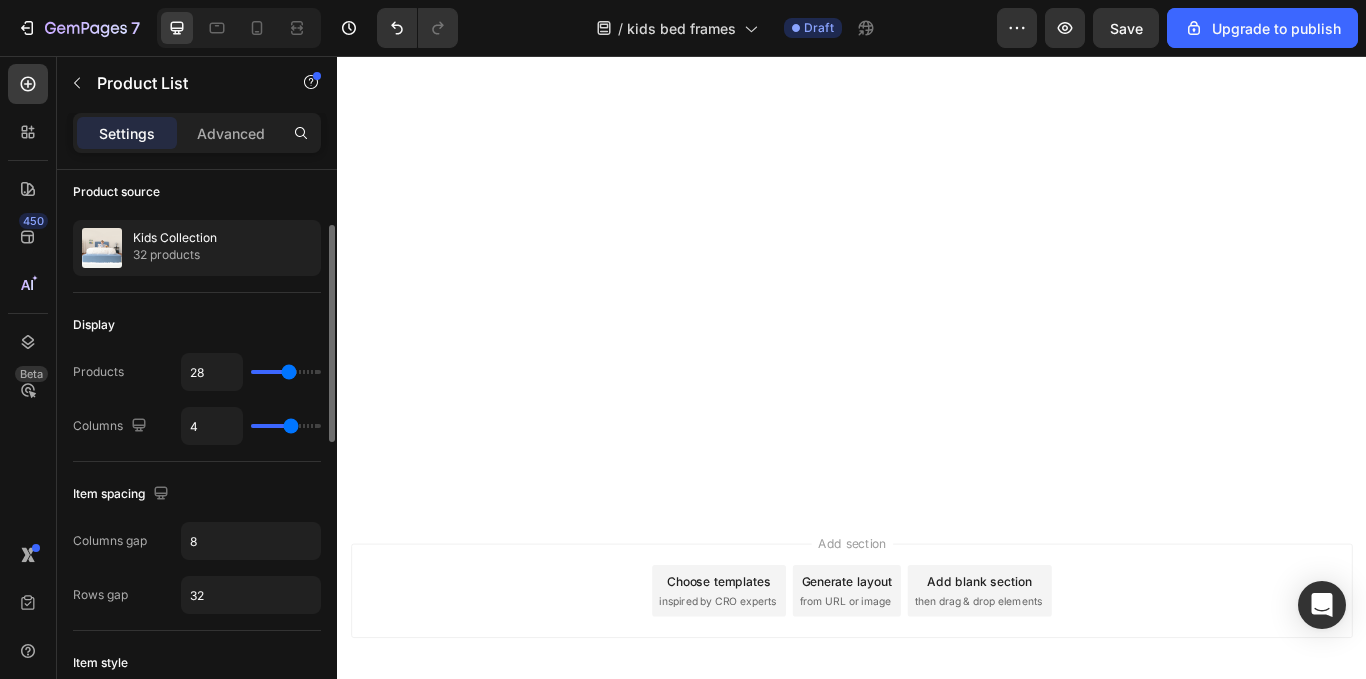 type on "29" 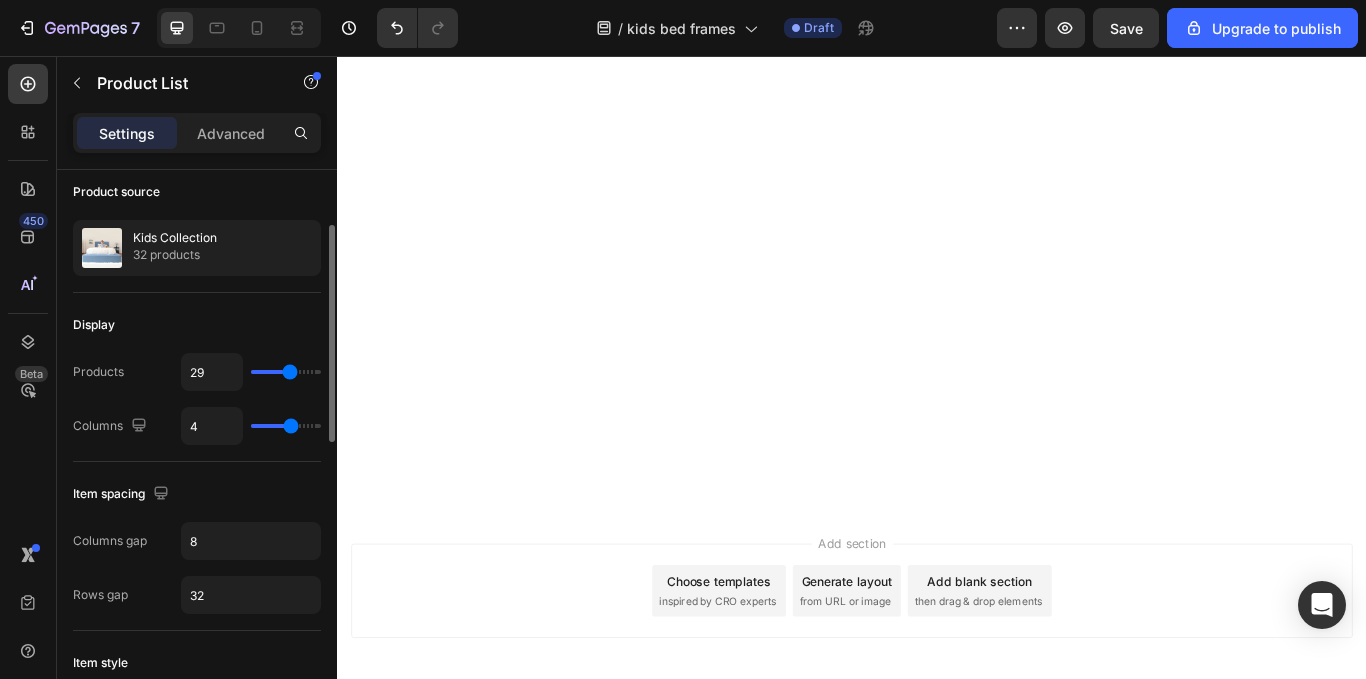 type on "30" 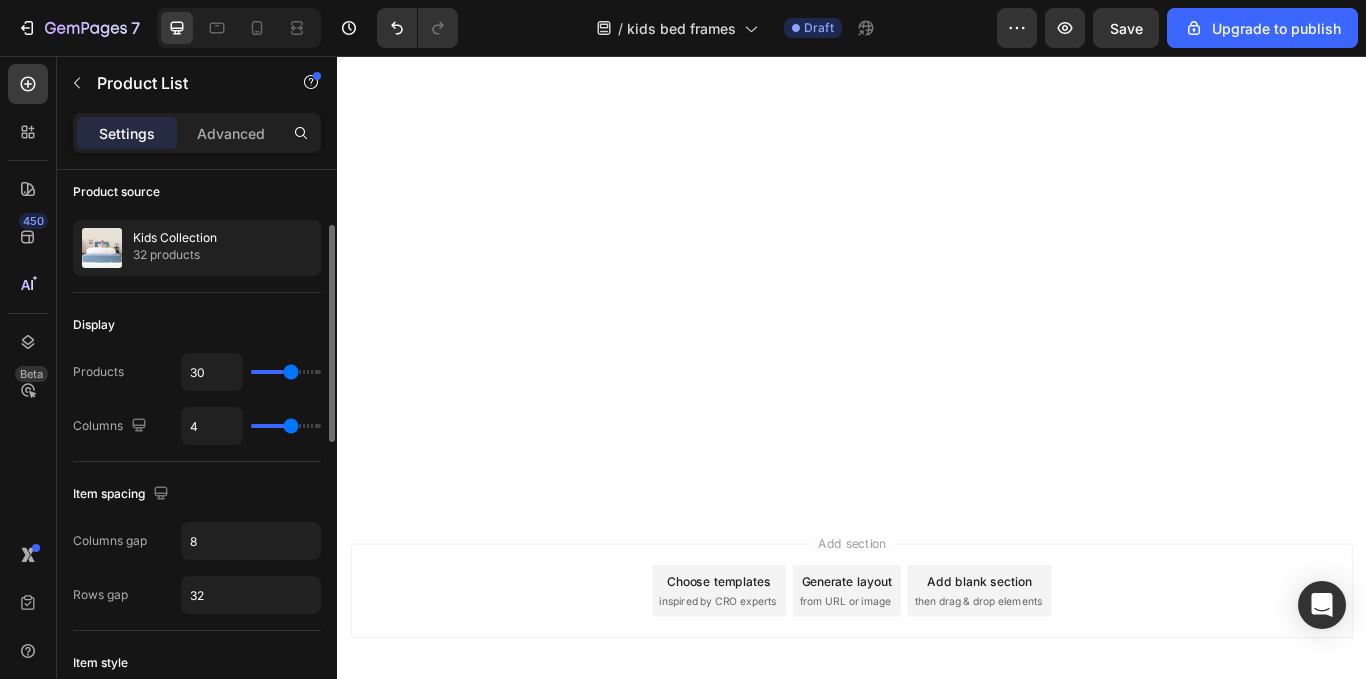 type on "31" 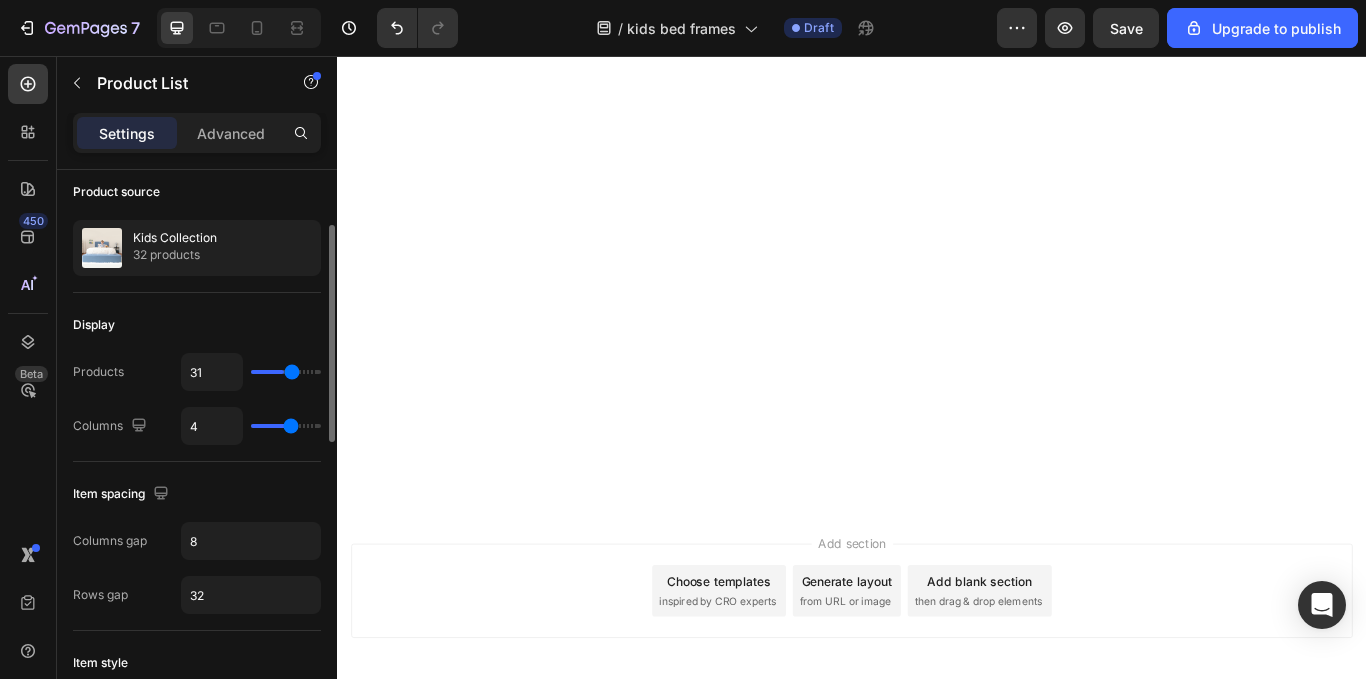 type on "32" 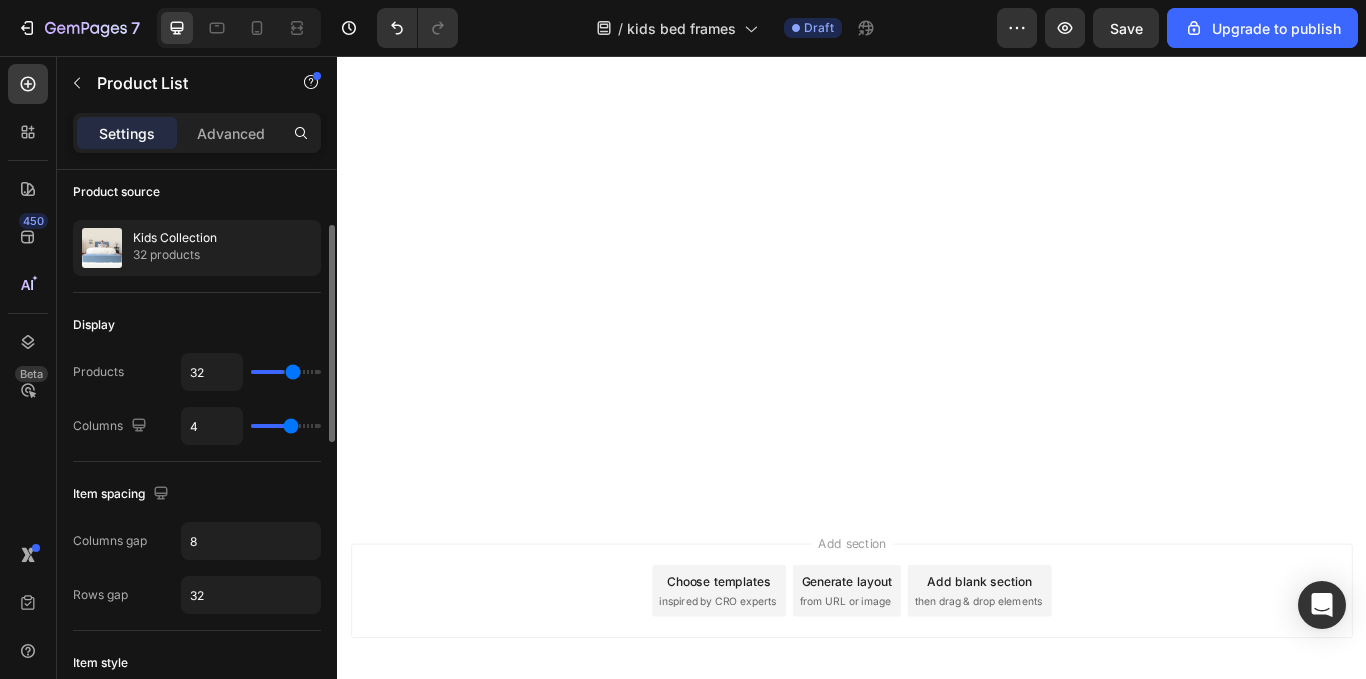type on "33" 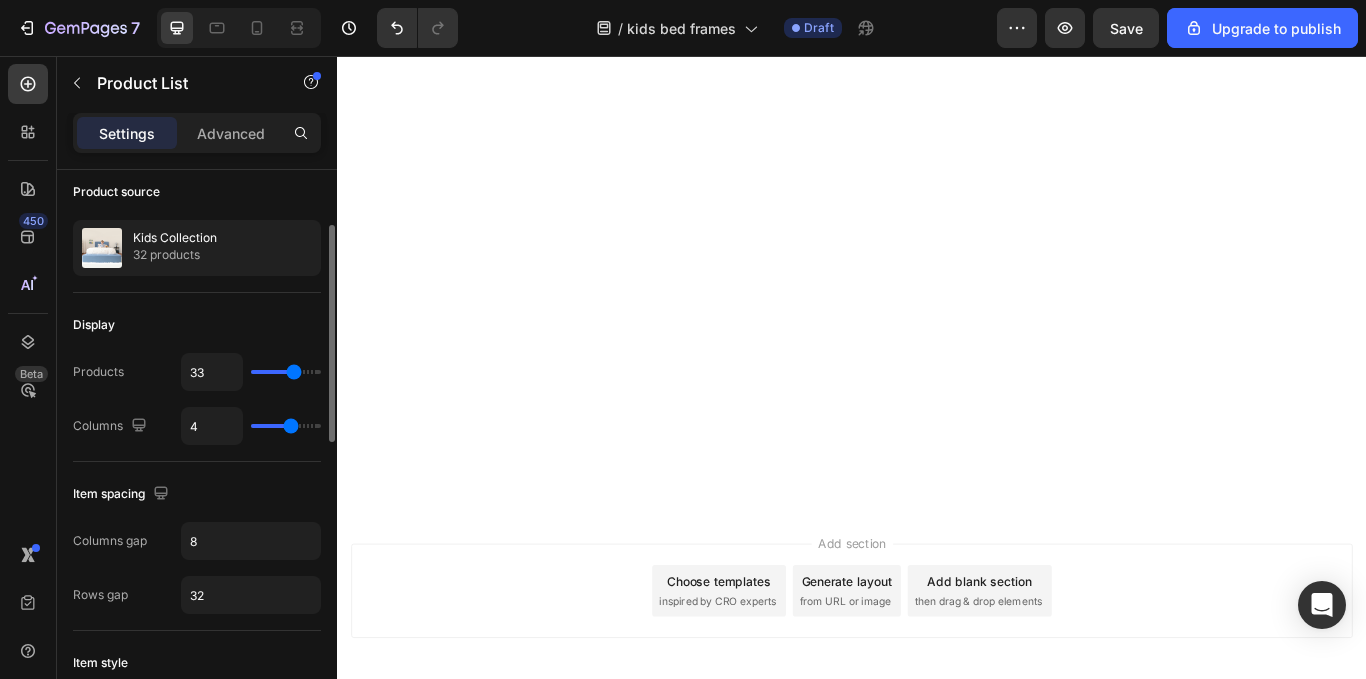 type on "32" 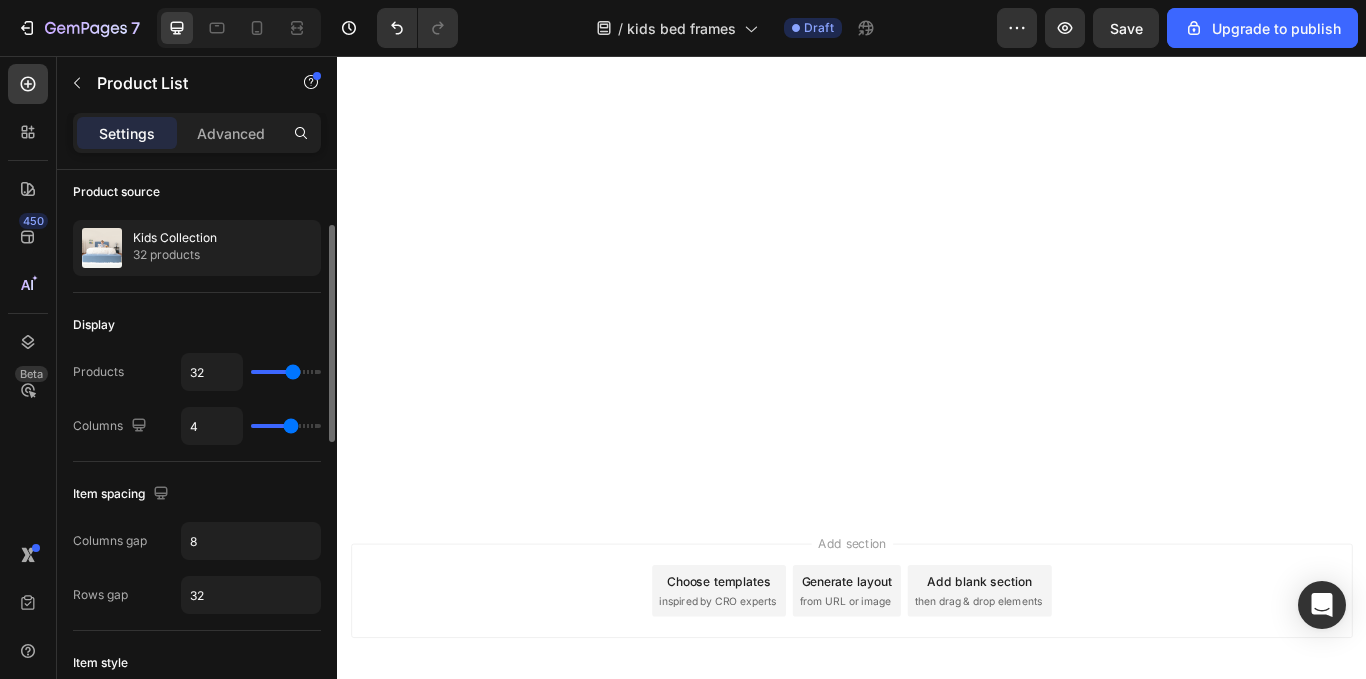 type on "31" 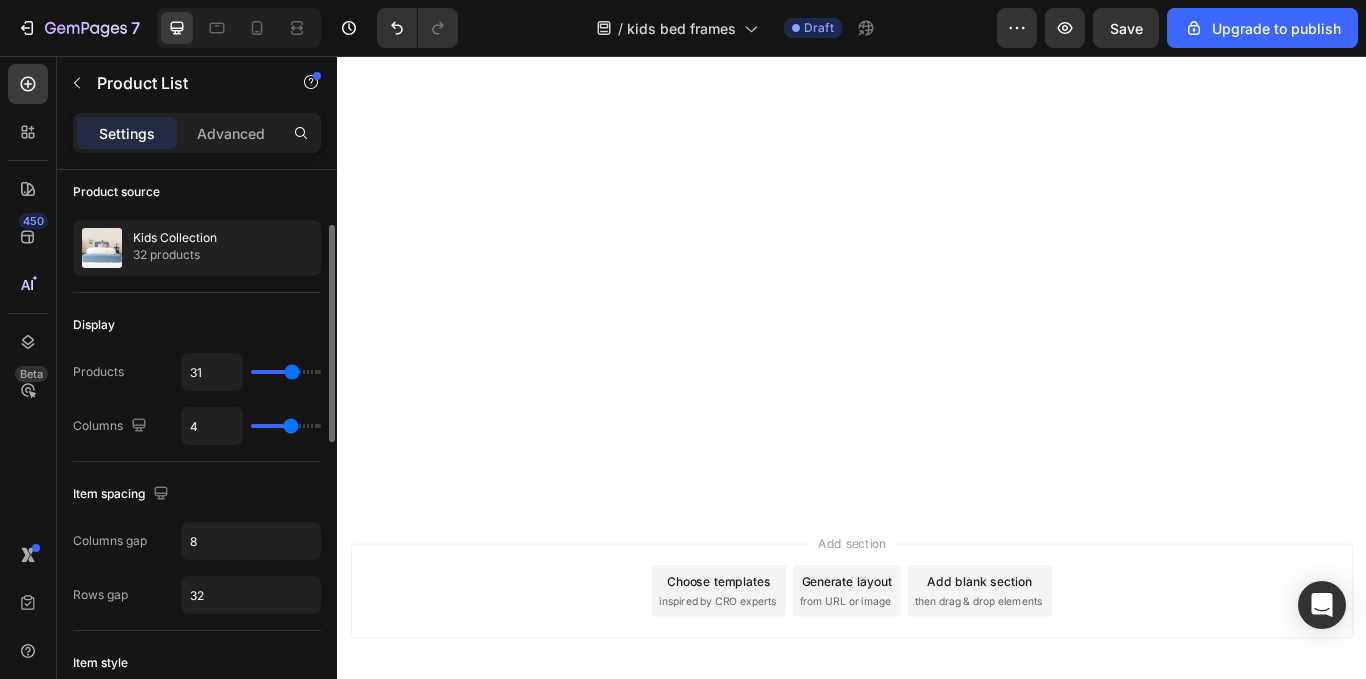 type on "31" 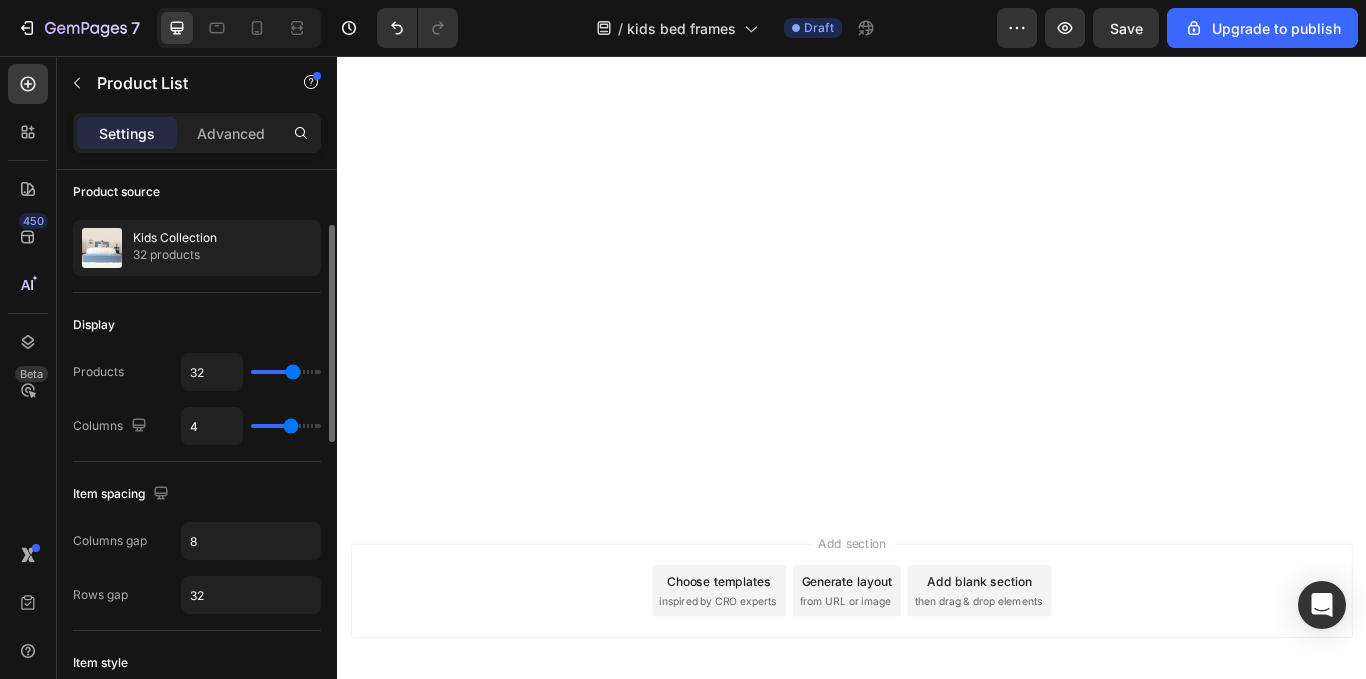type on "33" 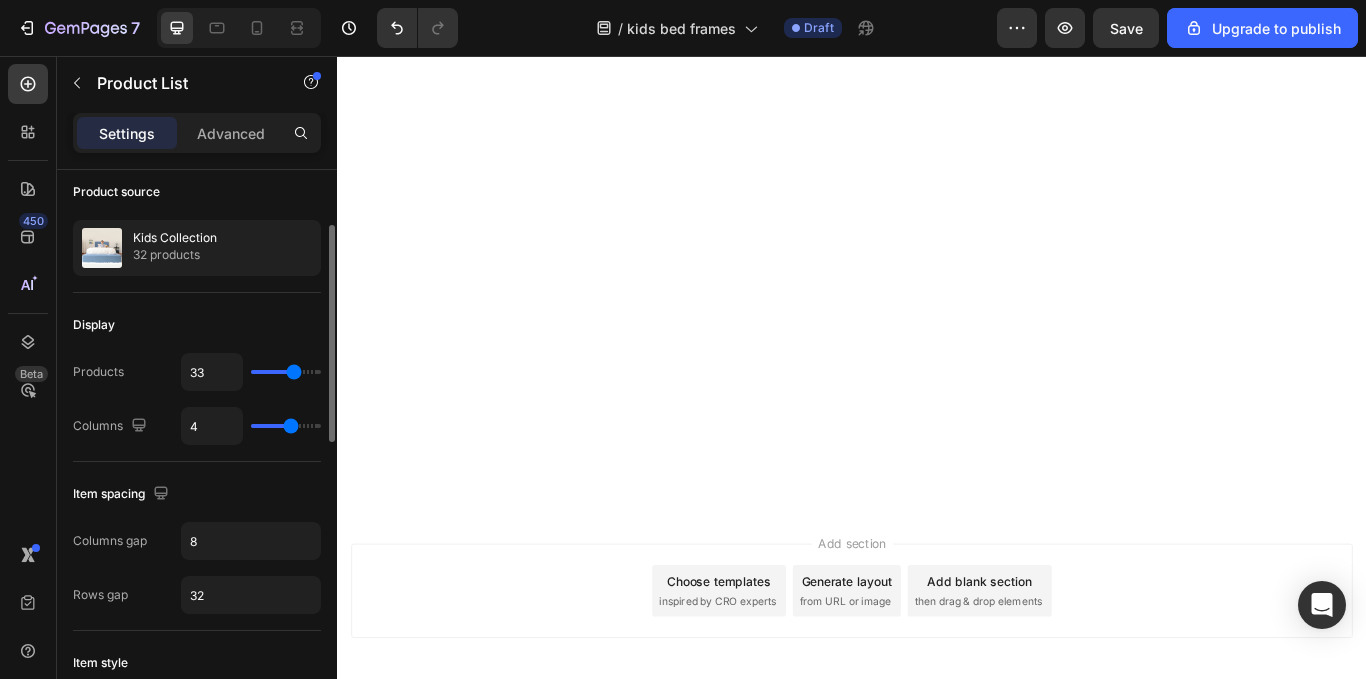 type on "34" 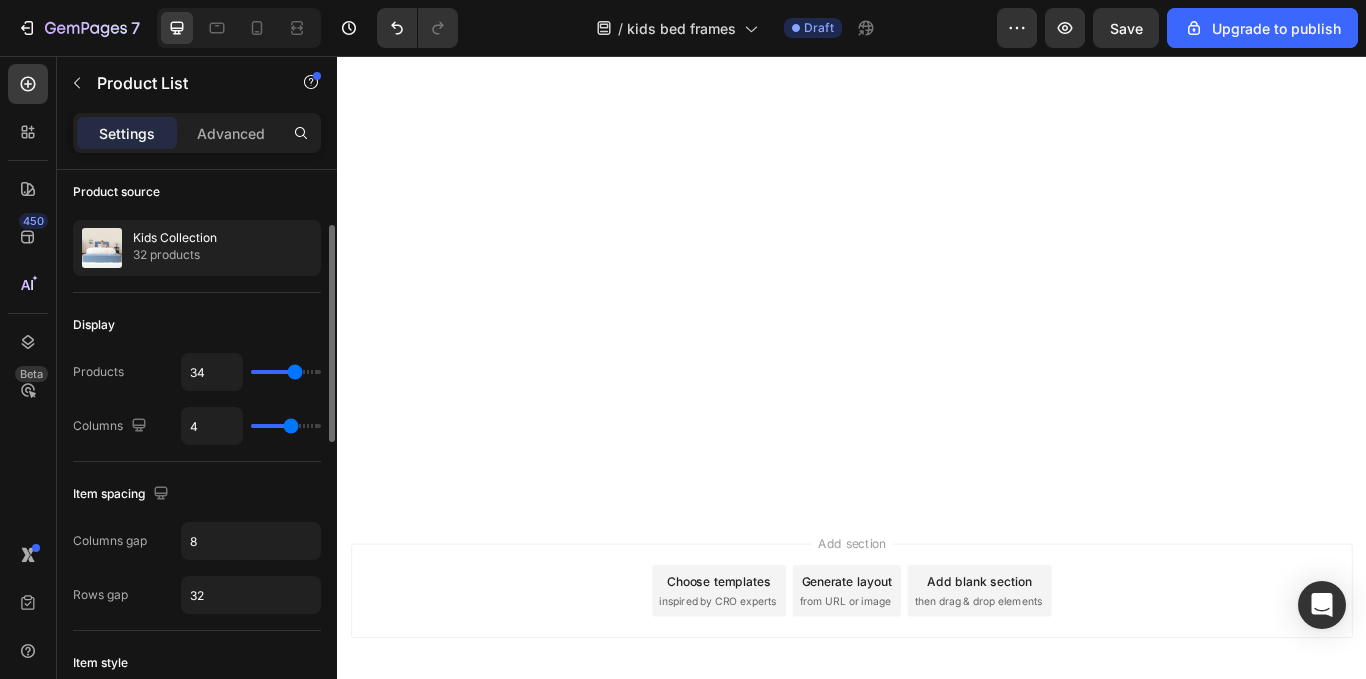 type on "33" 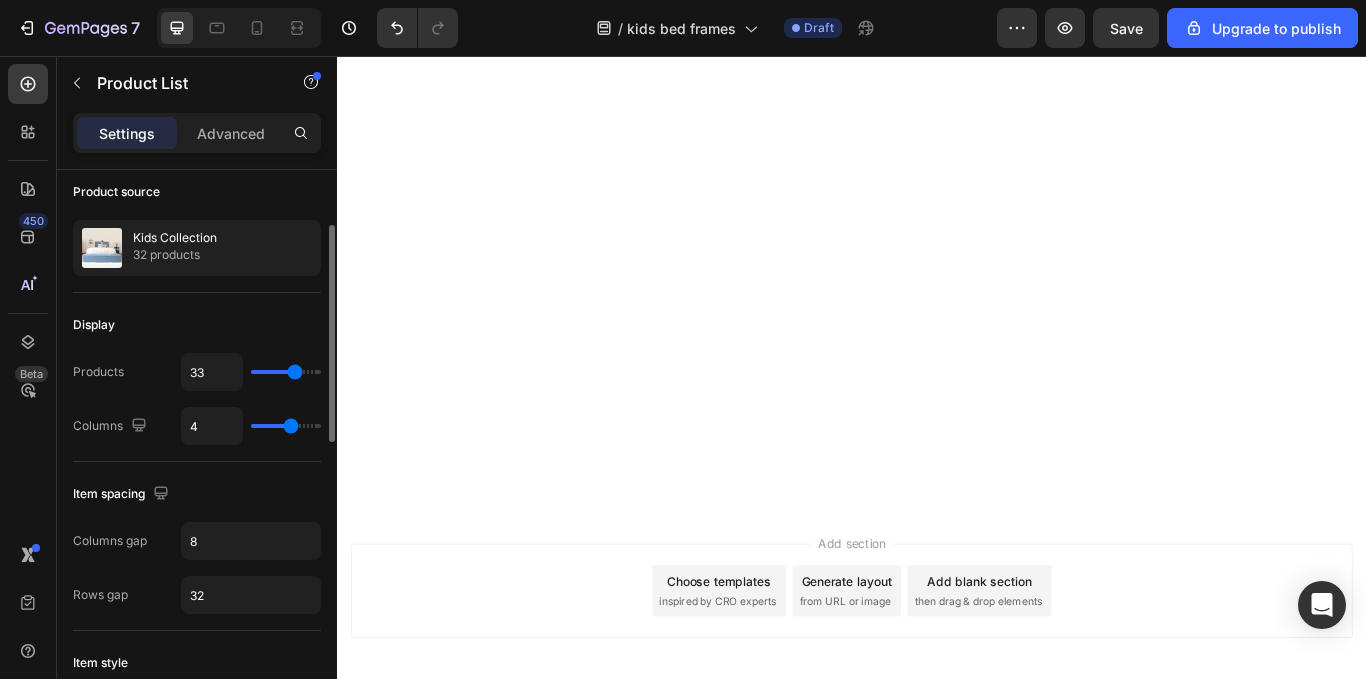 type on "33" 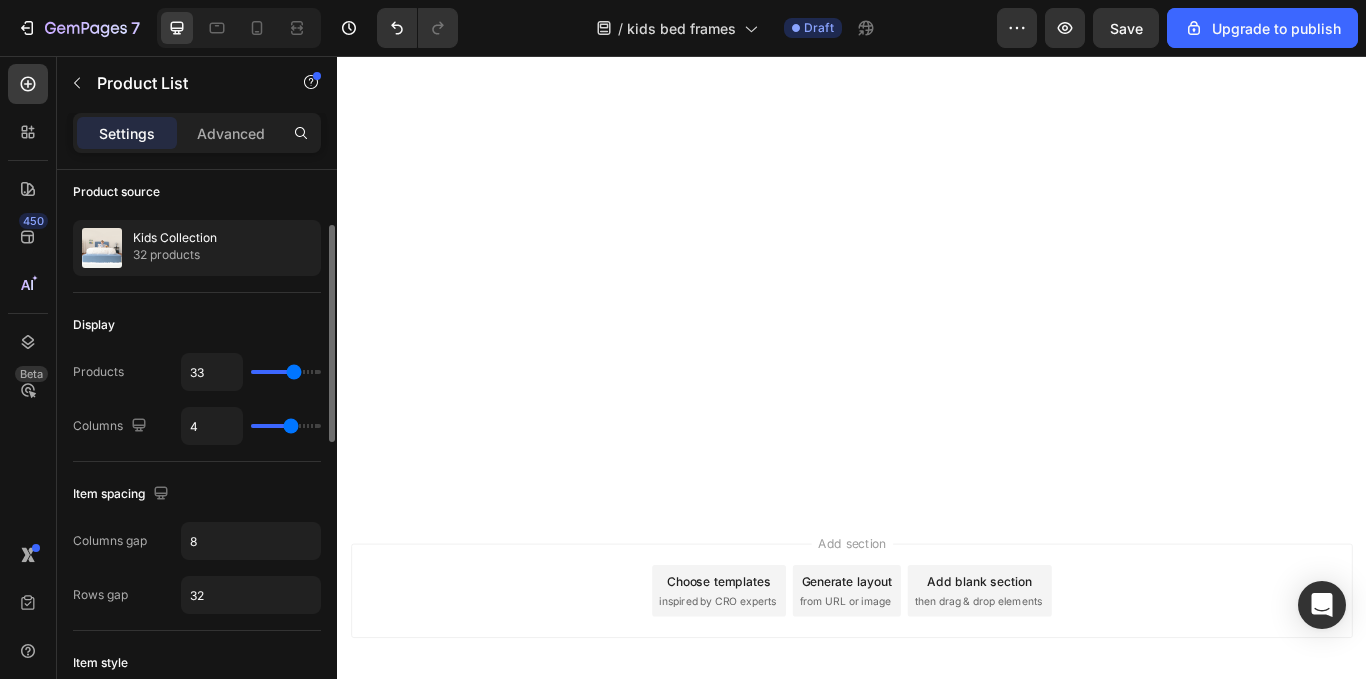 type on "32" 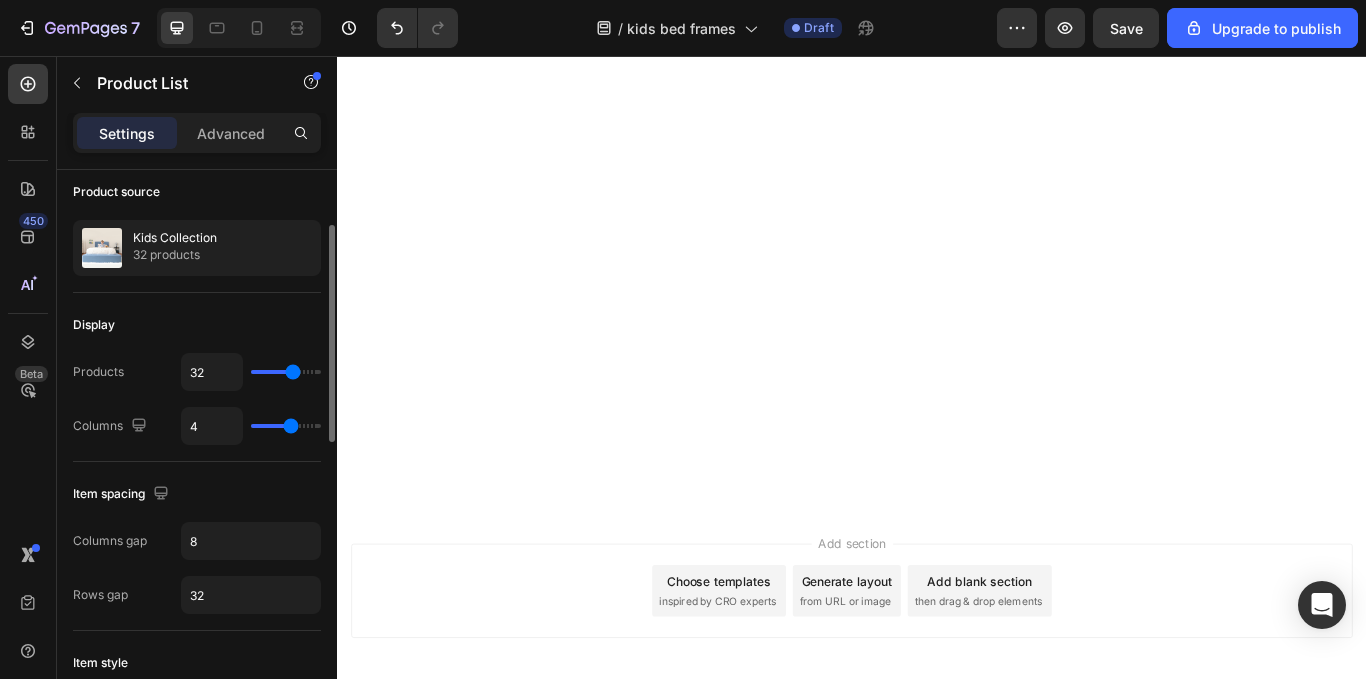 type on "32" 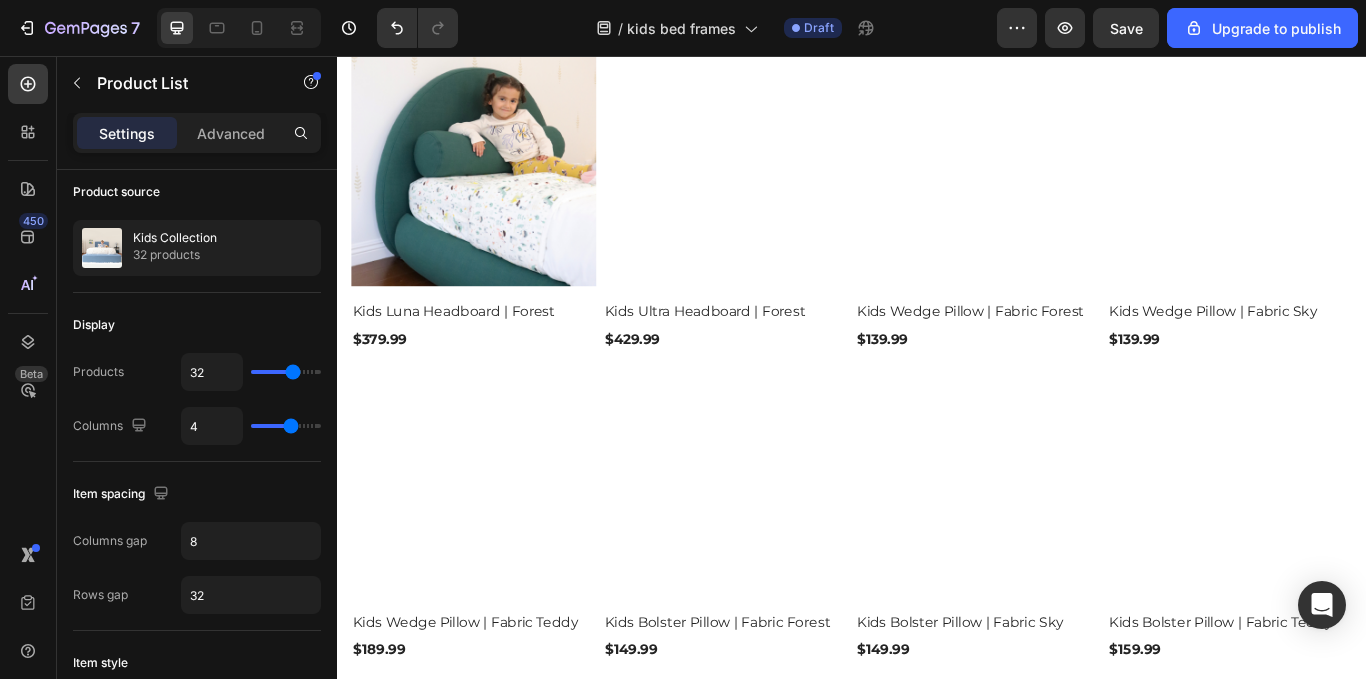 scroll, scrollTop: 8283, scrollLeft: 0, axis: vertical 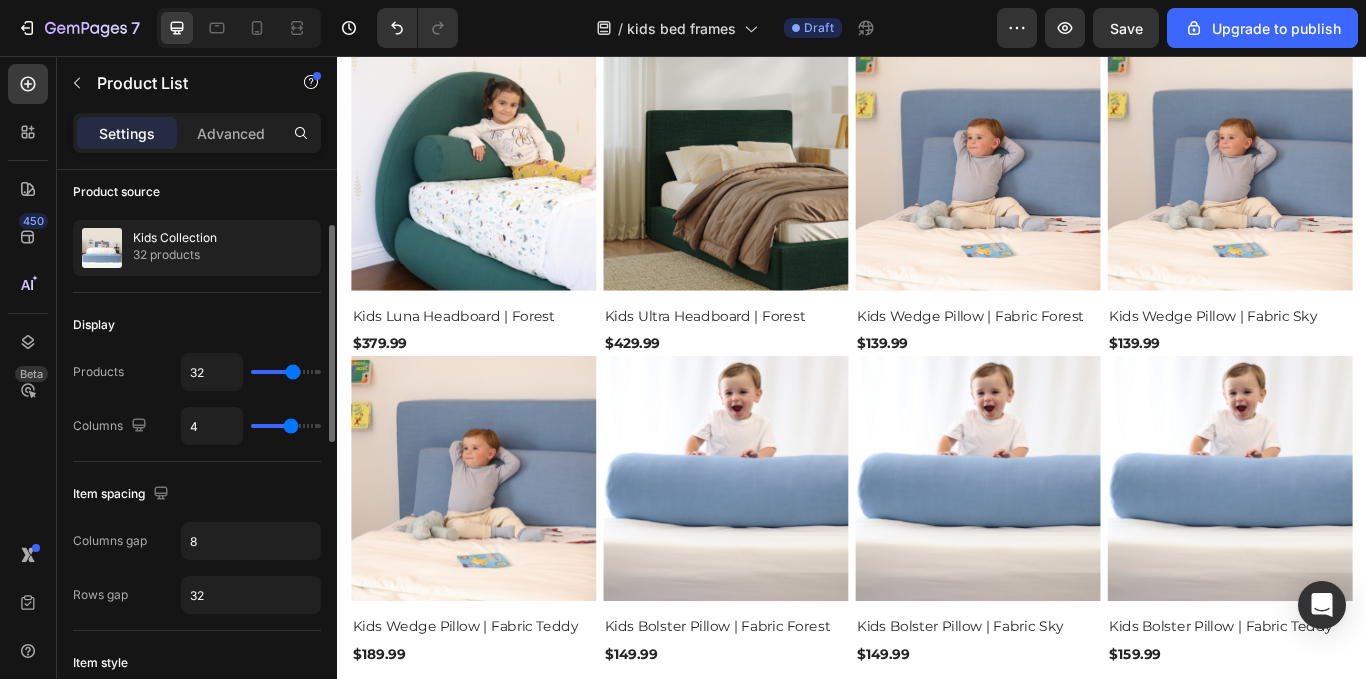 type on "22" 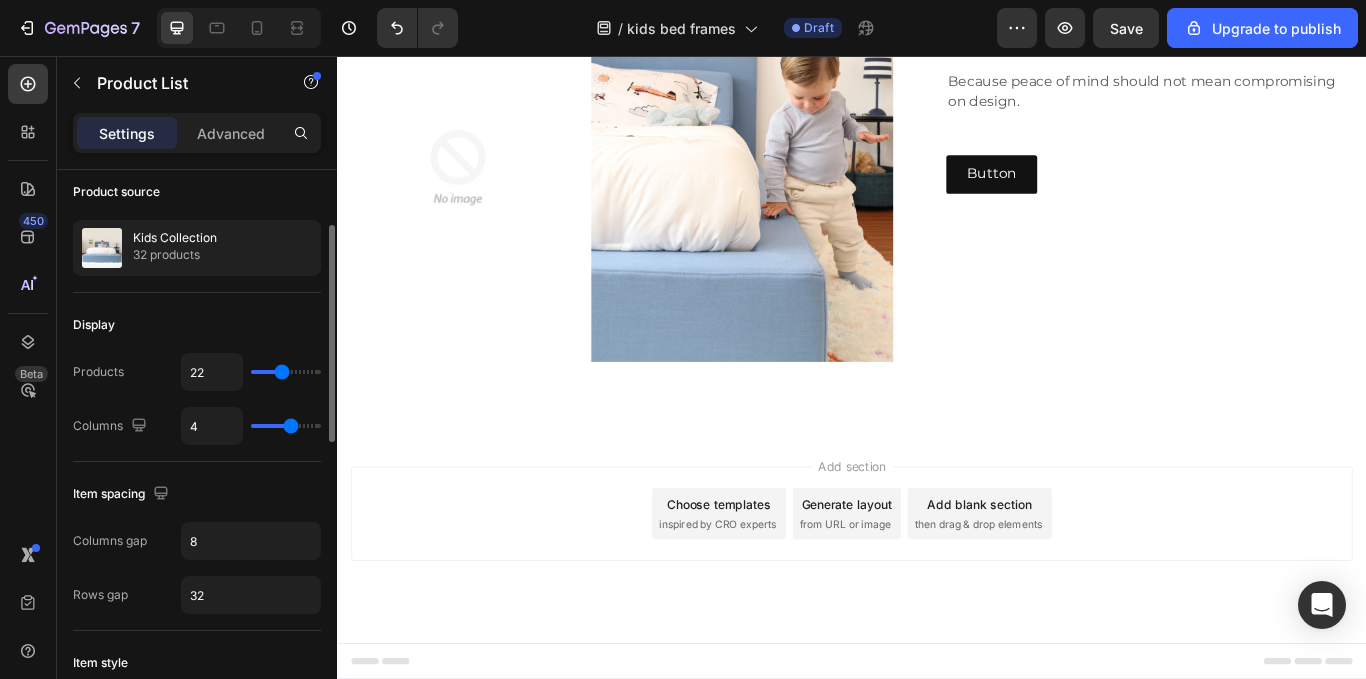 scroll, scrollTop: 3523, scrollLeft: 0, axis: vertical 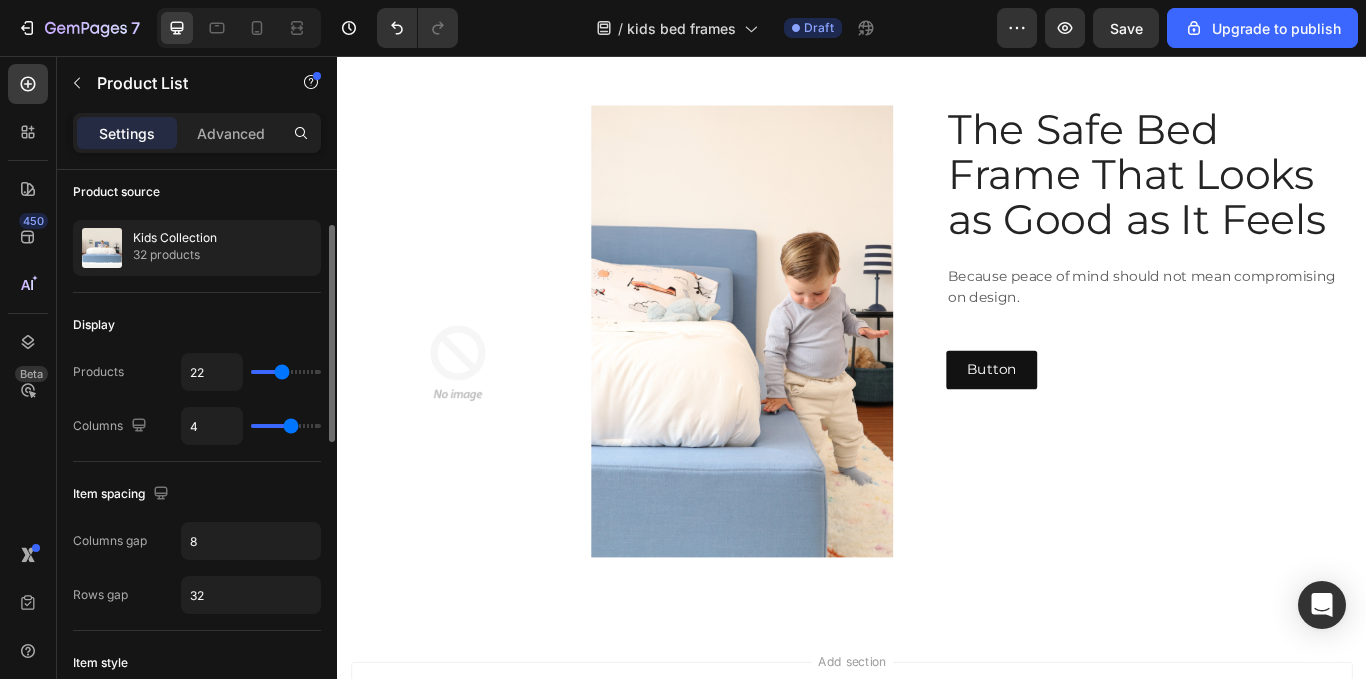 type on "23" 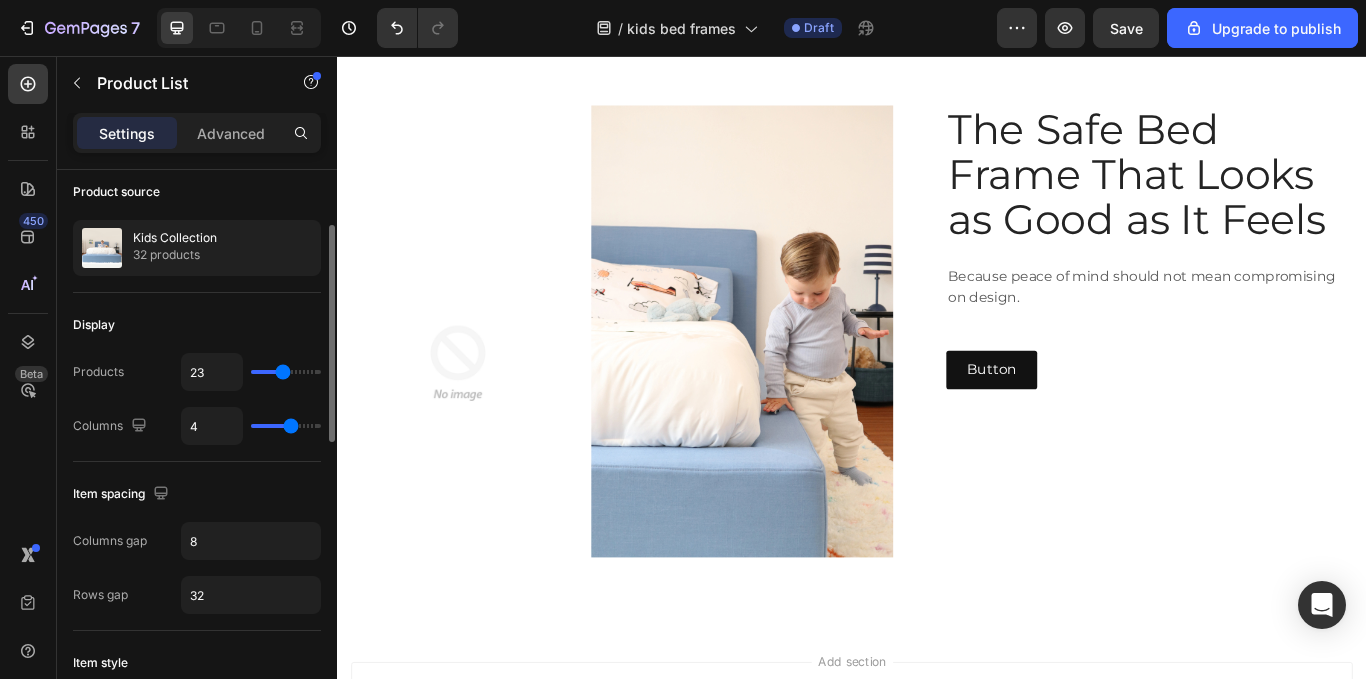 type on "24" 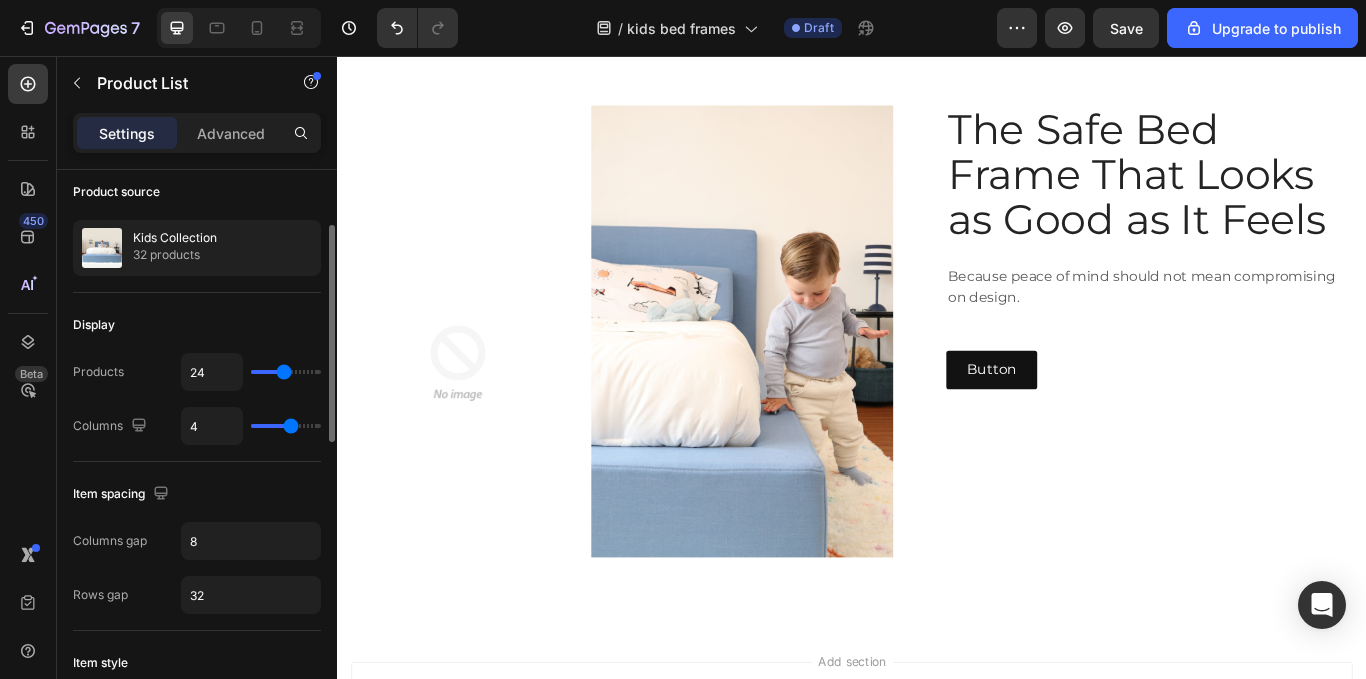 type on "25" 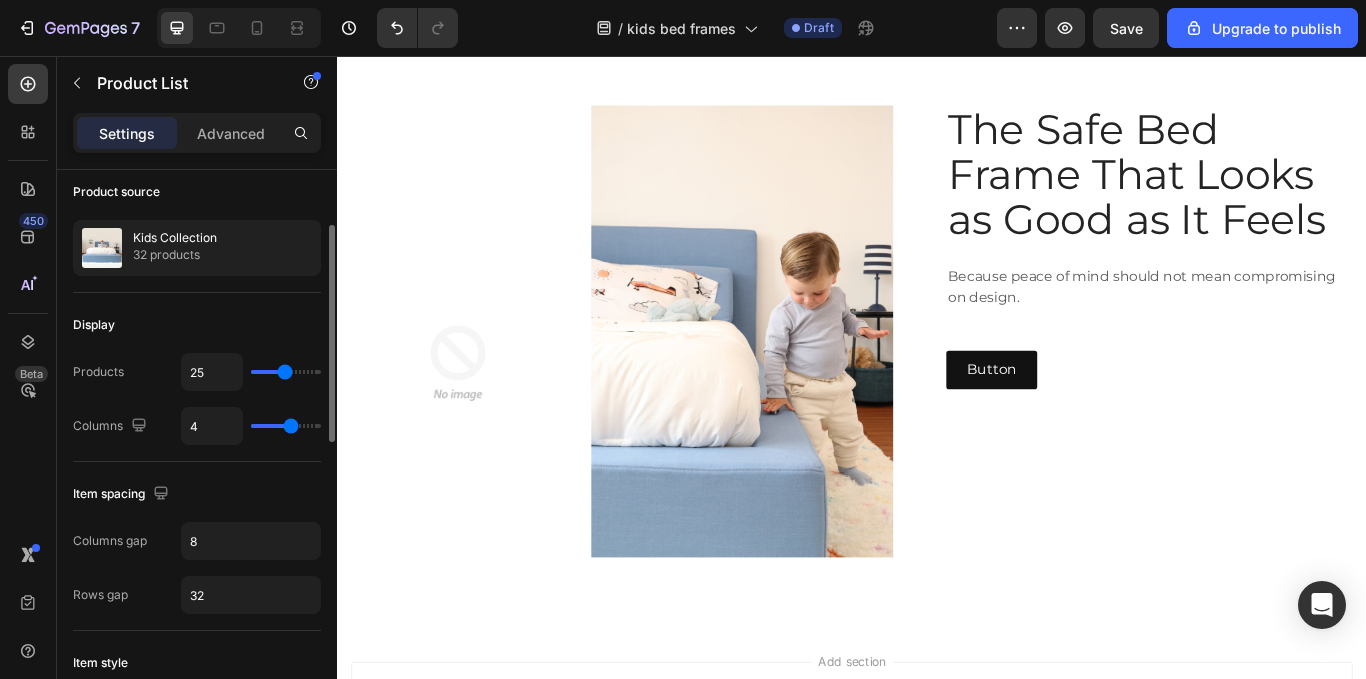 type on "26" 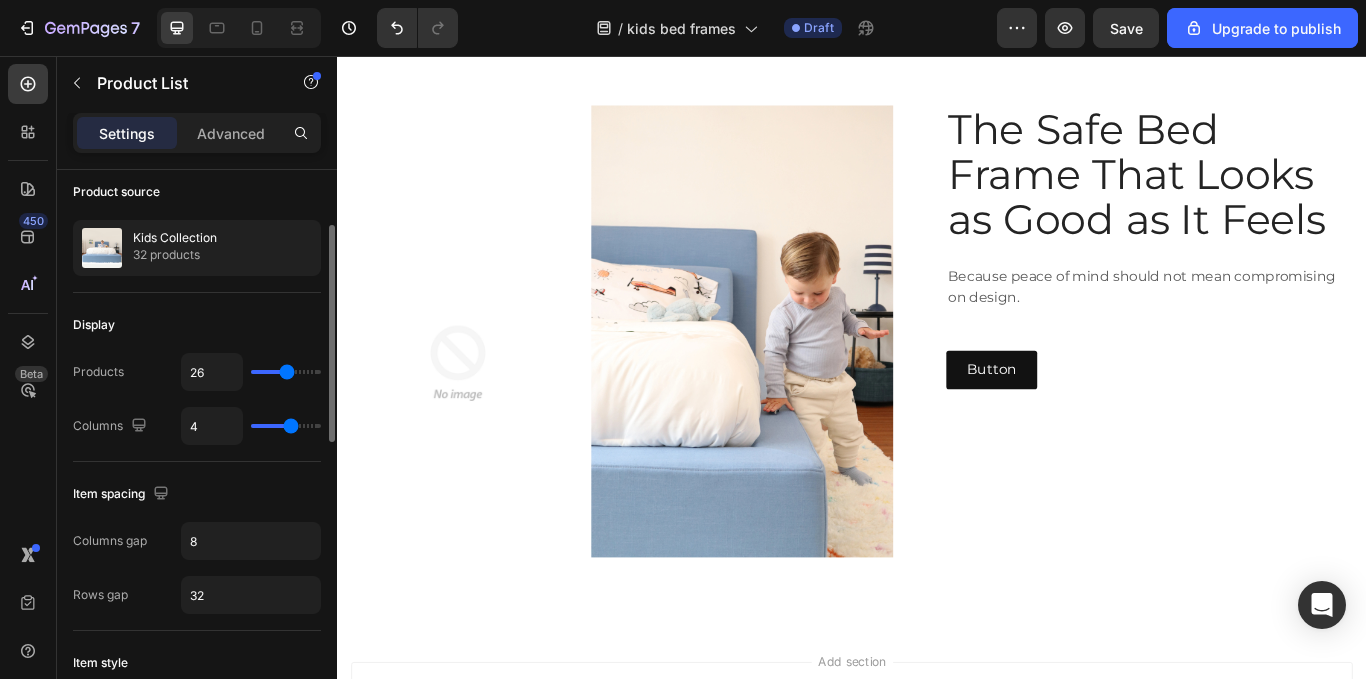 type on "25" 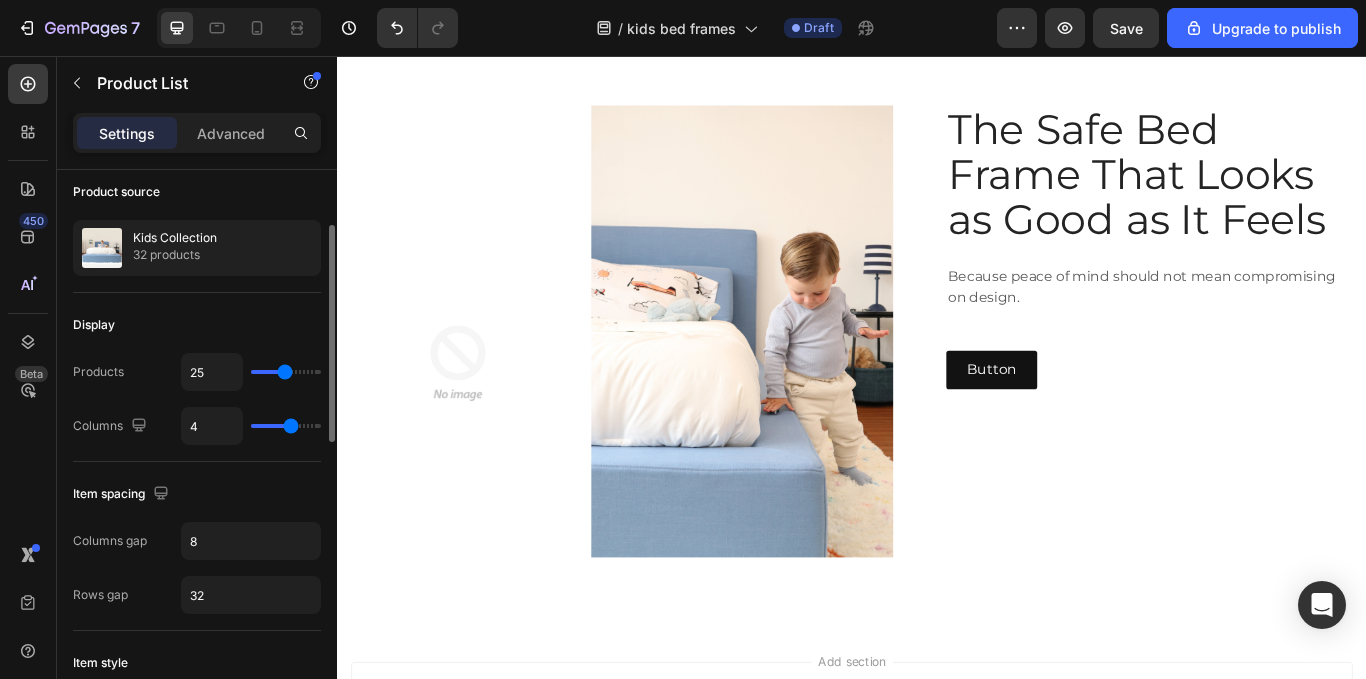 type on "24" 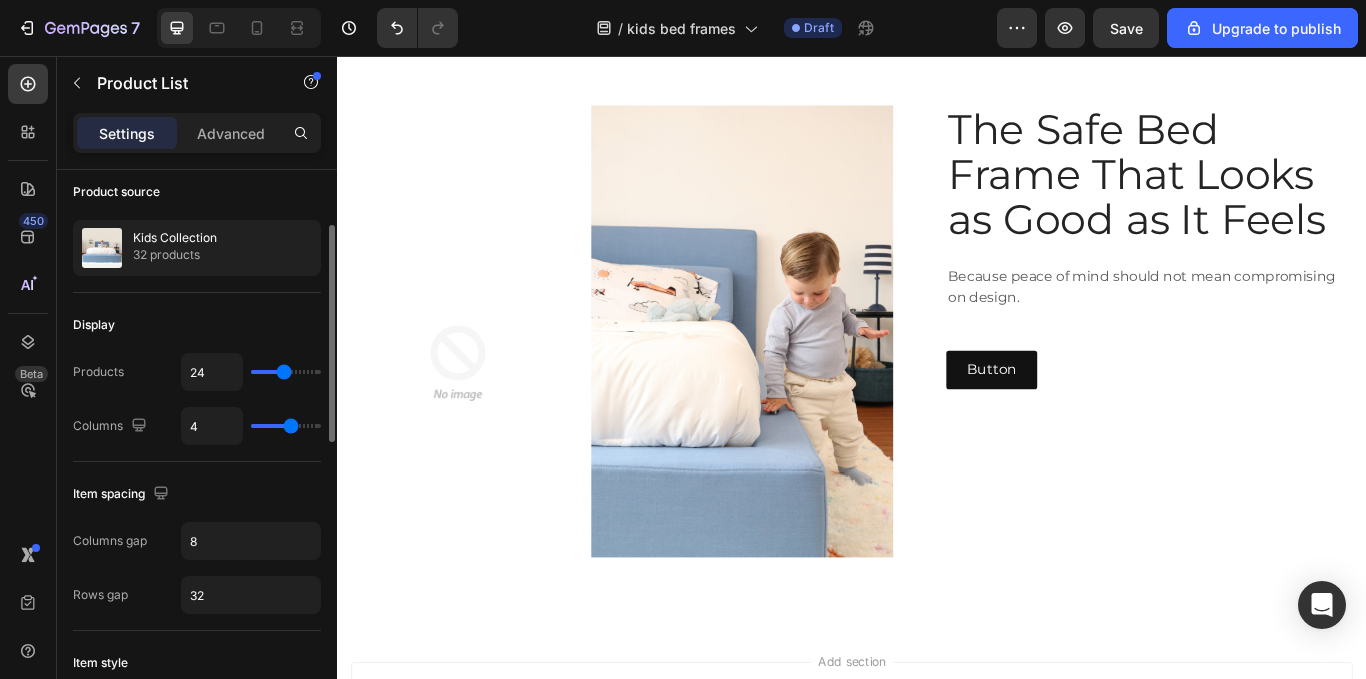 type on "23" 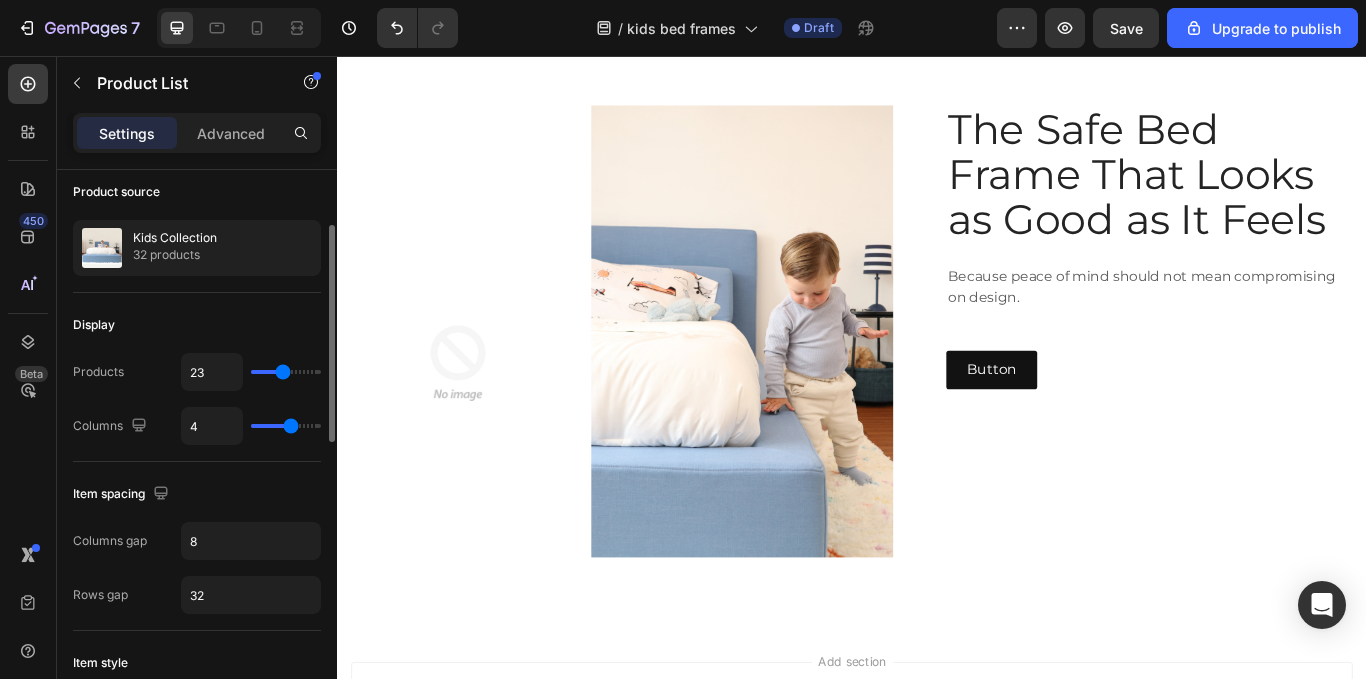 type on "22" 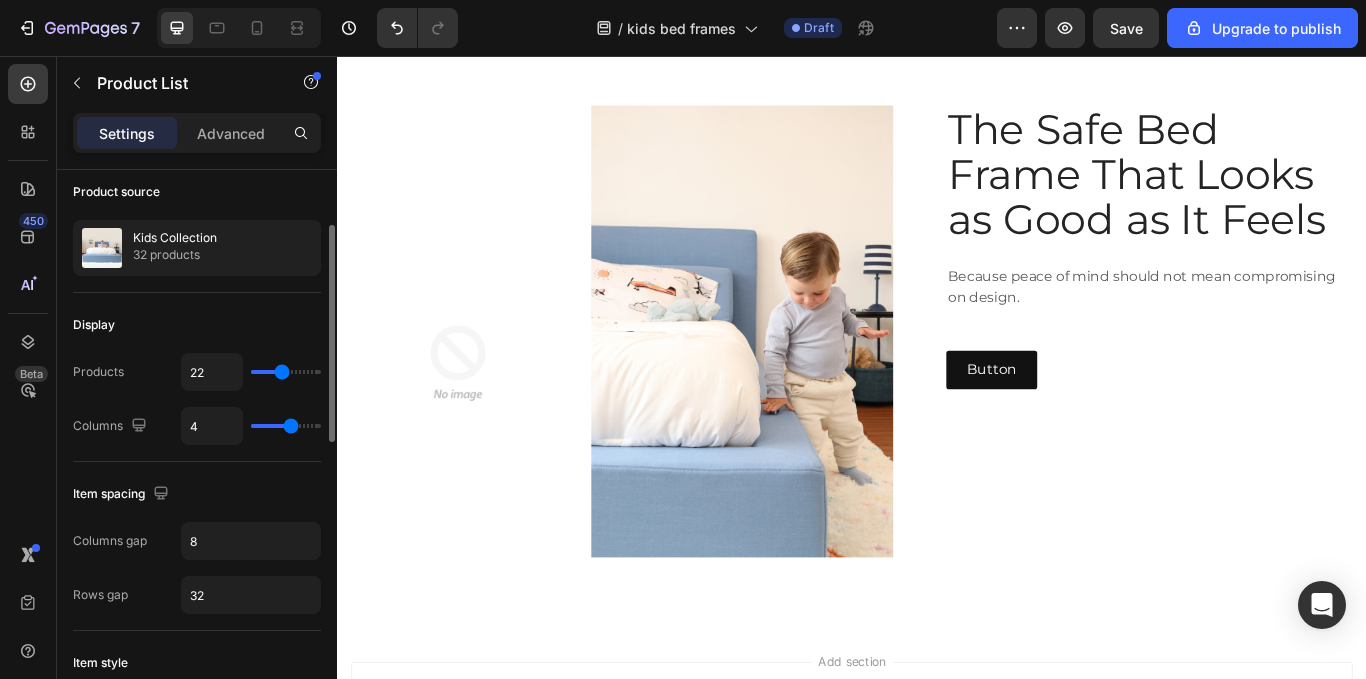 type on "21" 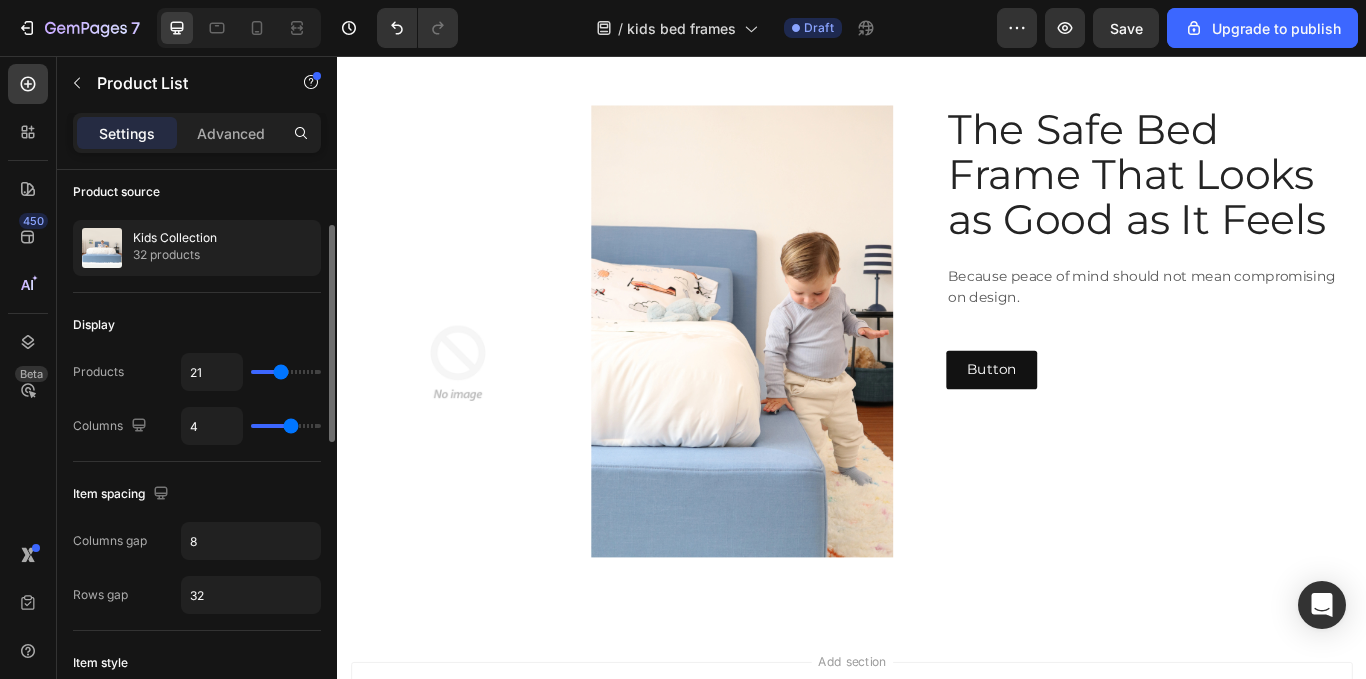 type on "20" 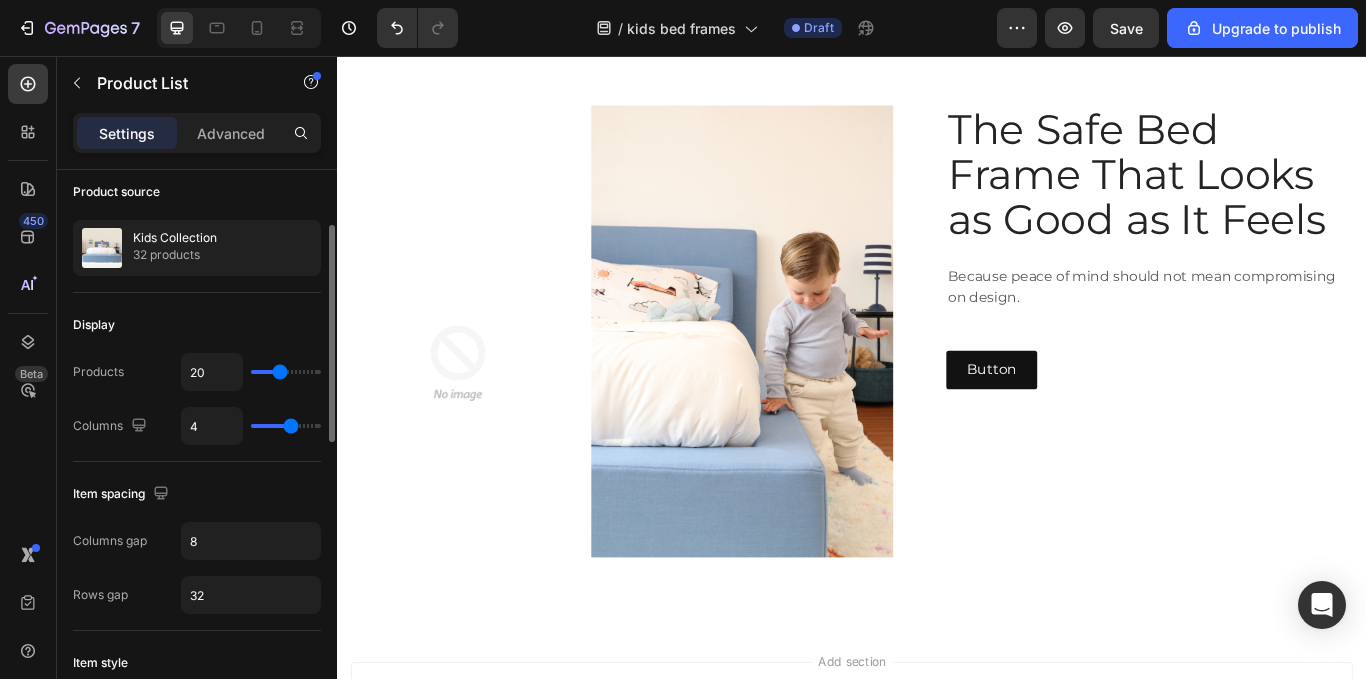 type on "21" 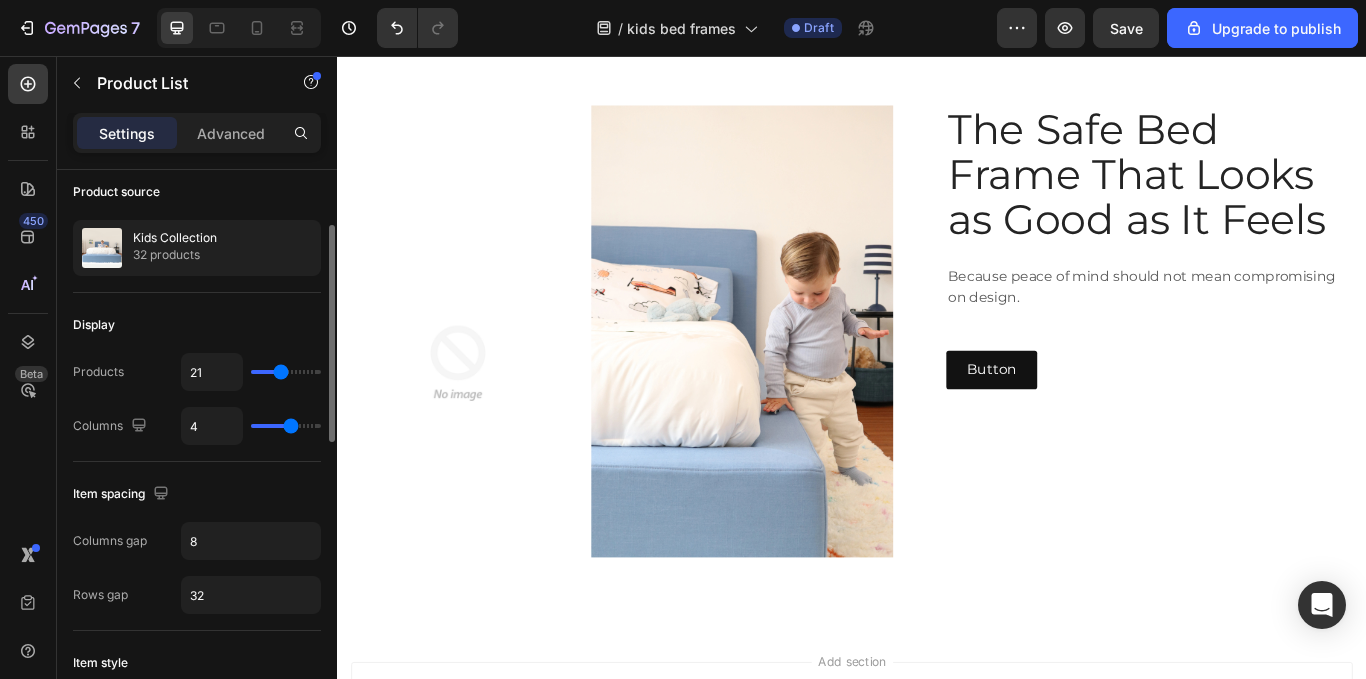 drag, startPoint x: 297, startPoint y: 369, endPoint x: 281, endPoint y: 375, distance: 17.088007 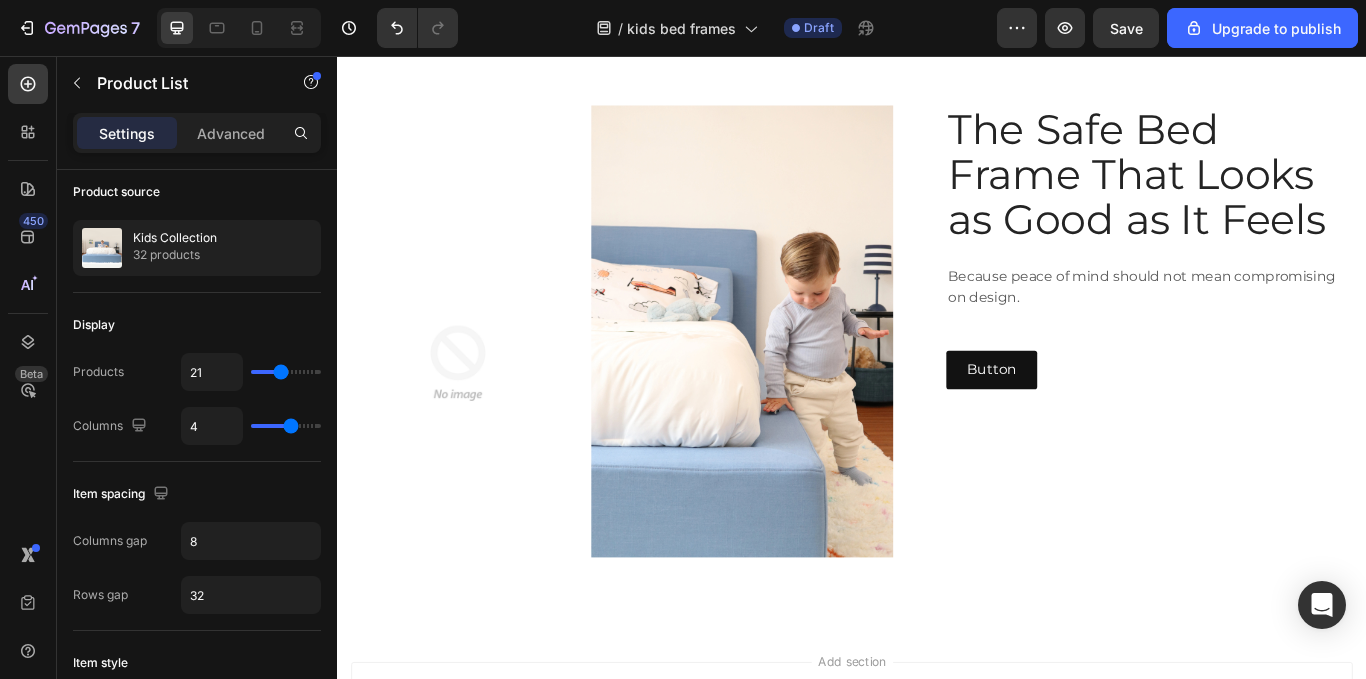 scroll, scrollTop: 3744, scrollLeft: 0, axis: vertical 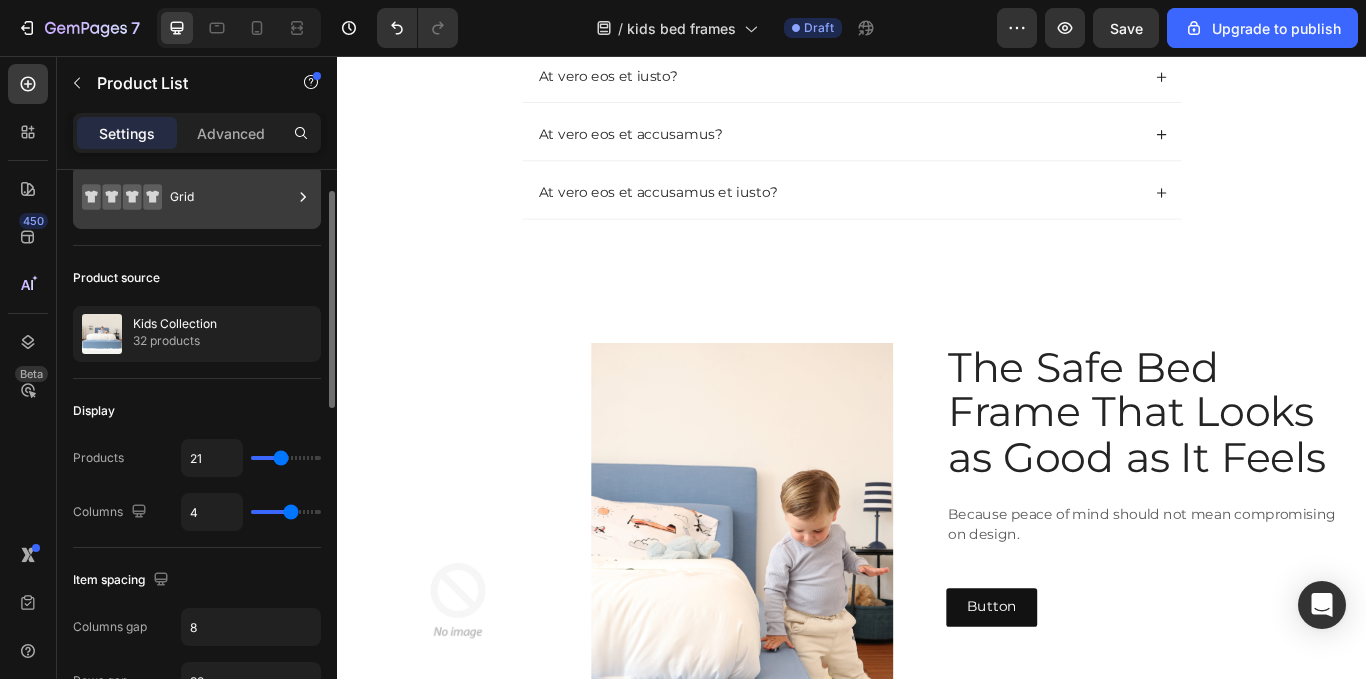 click on "Grid" at bounding box center (231, 197) 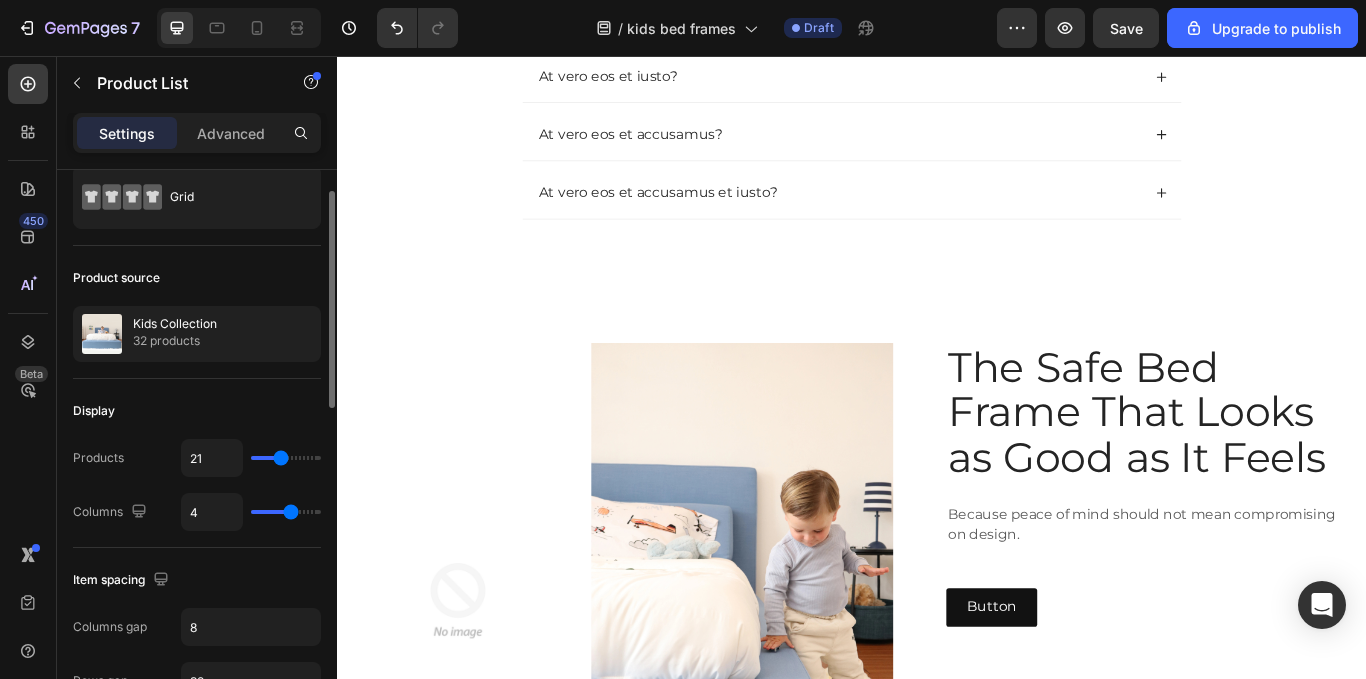 click on "Product source Kids Collection 32 products" 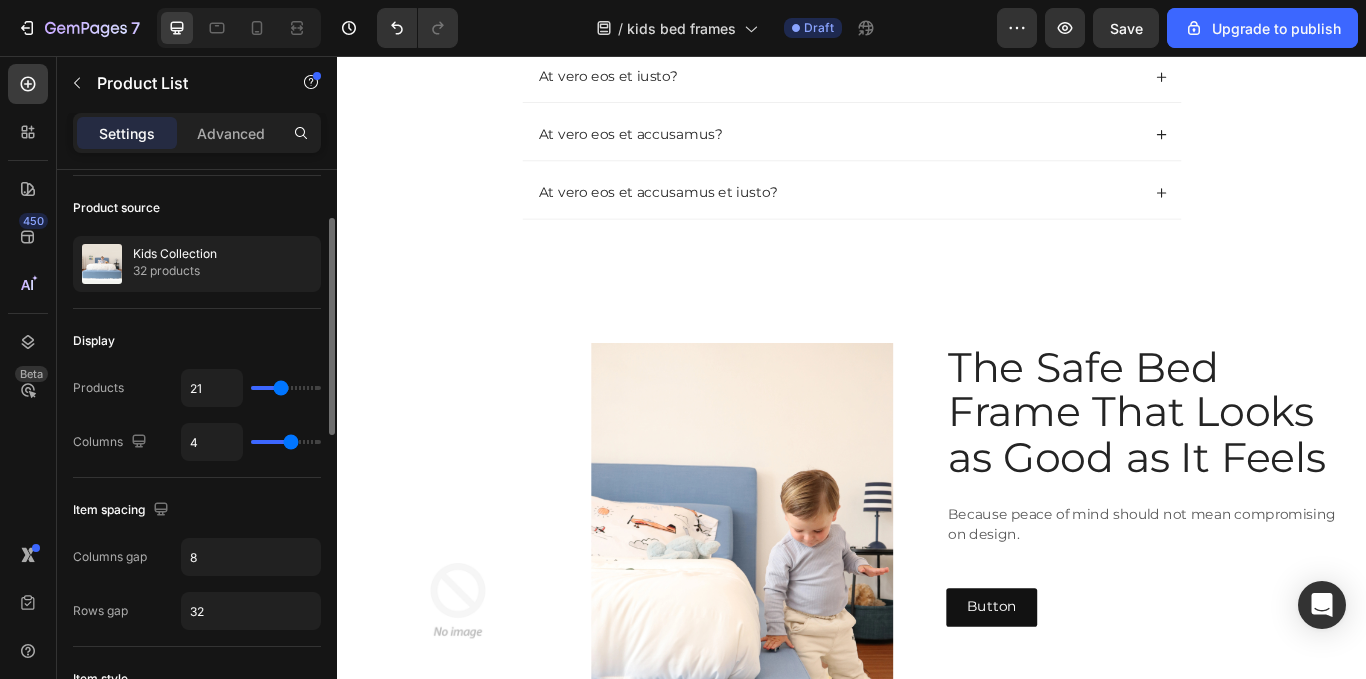 scroll, scrollTop: 0, scrollLeft: 0, axis: both 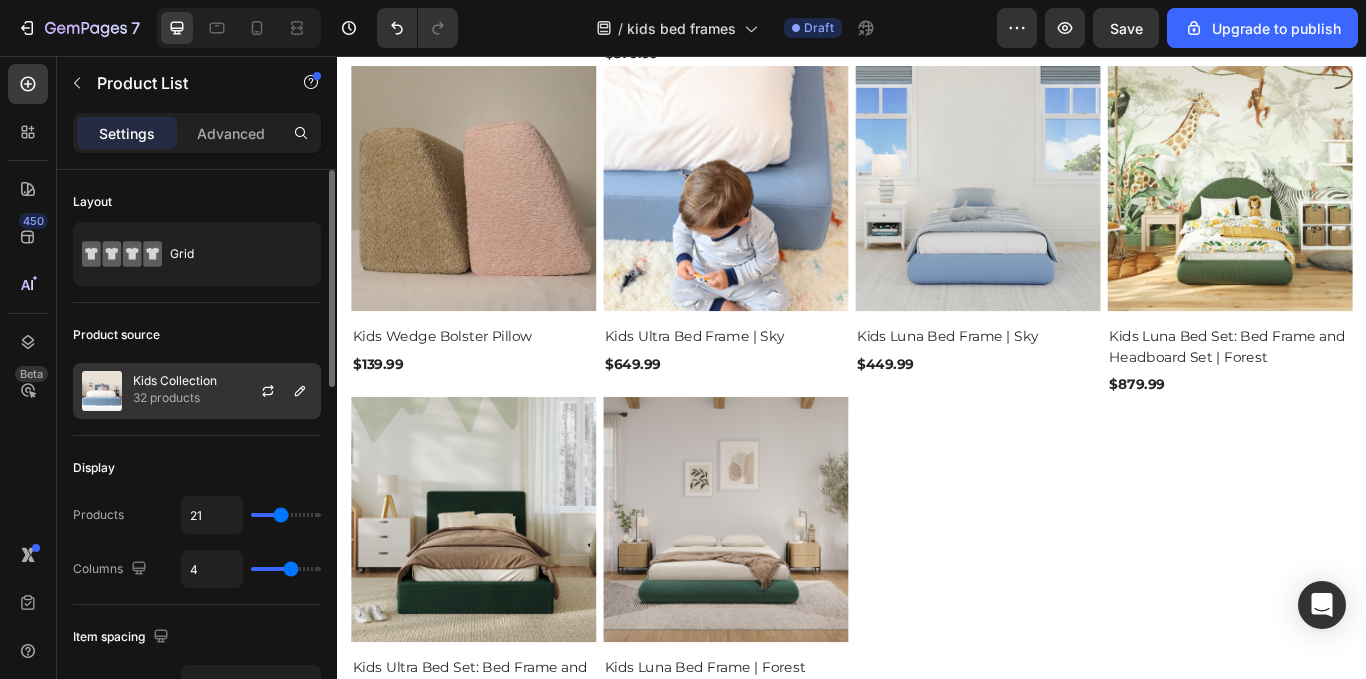 click on "Kids Collection 32 products" at bounding box center (197, 391) 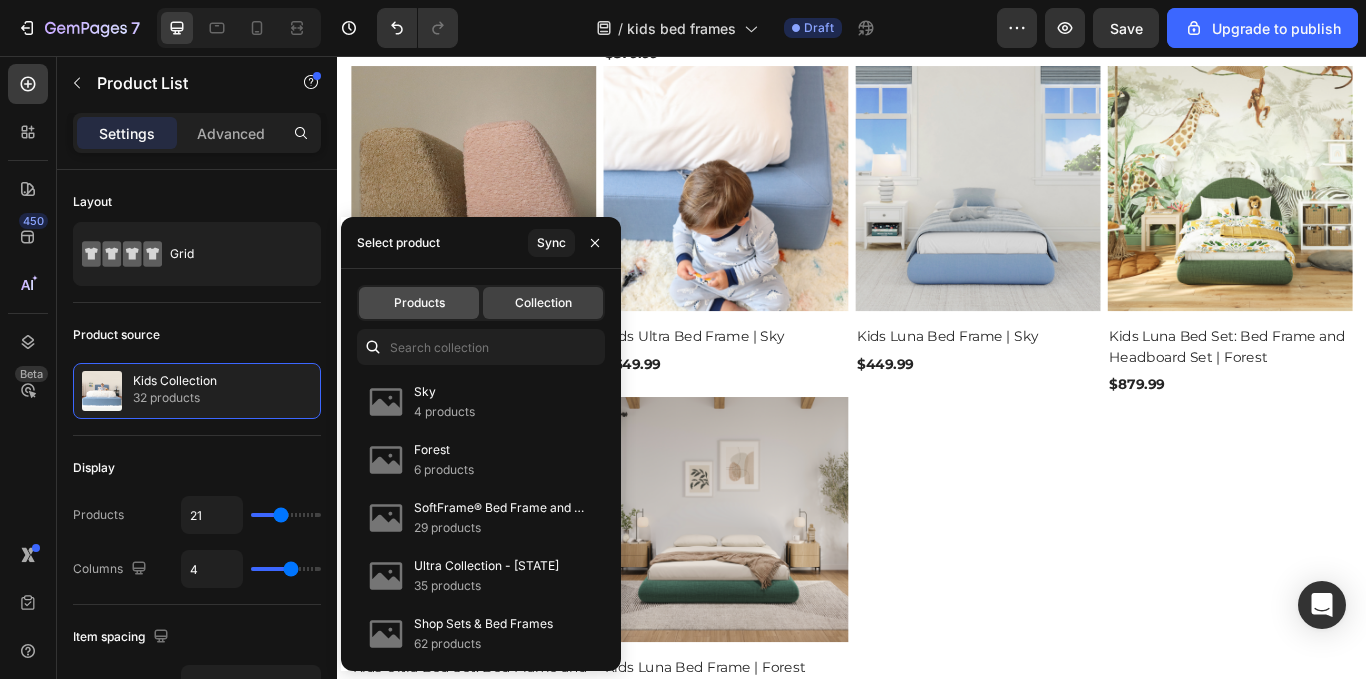 click on "Products" 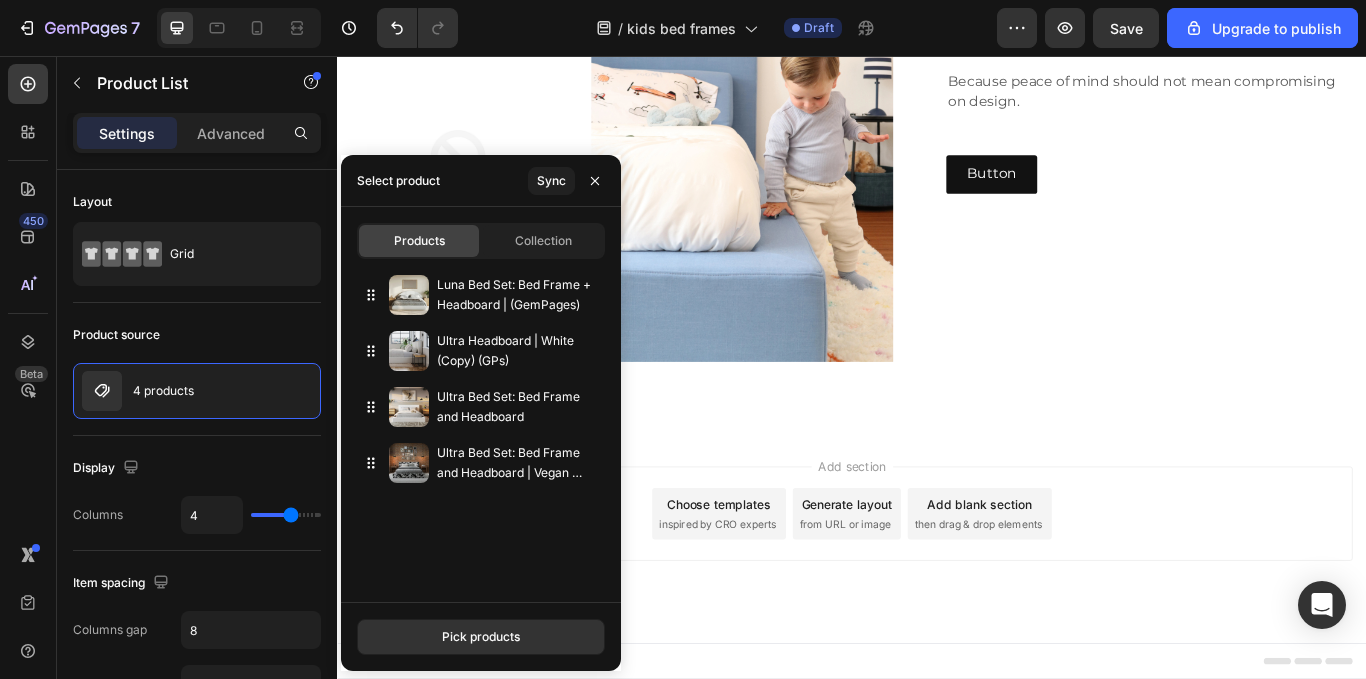 scroll, scrollTop: 3744, scrollLeft: 0, axis: vertical 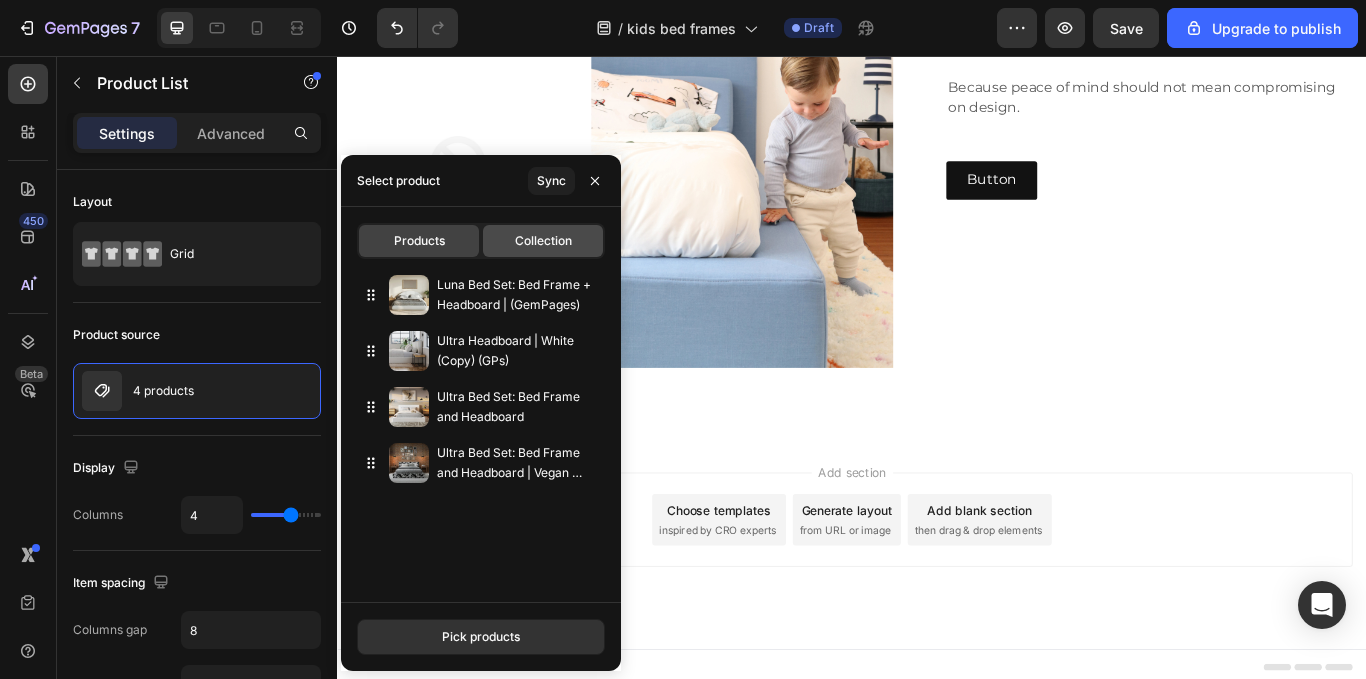 click on "Collection" 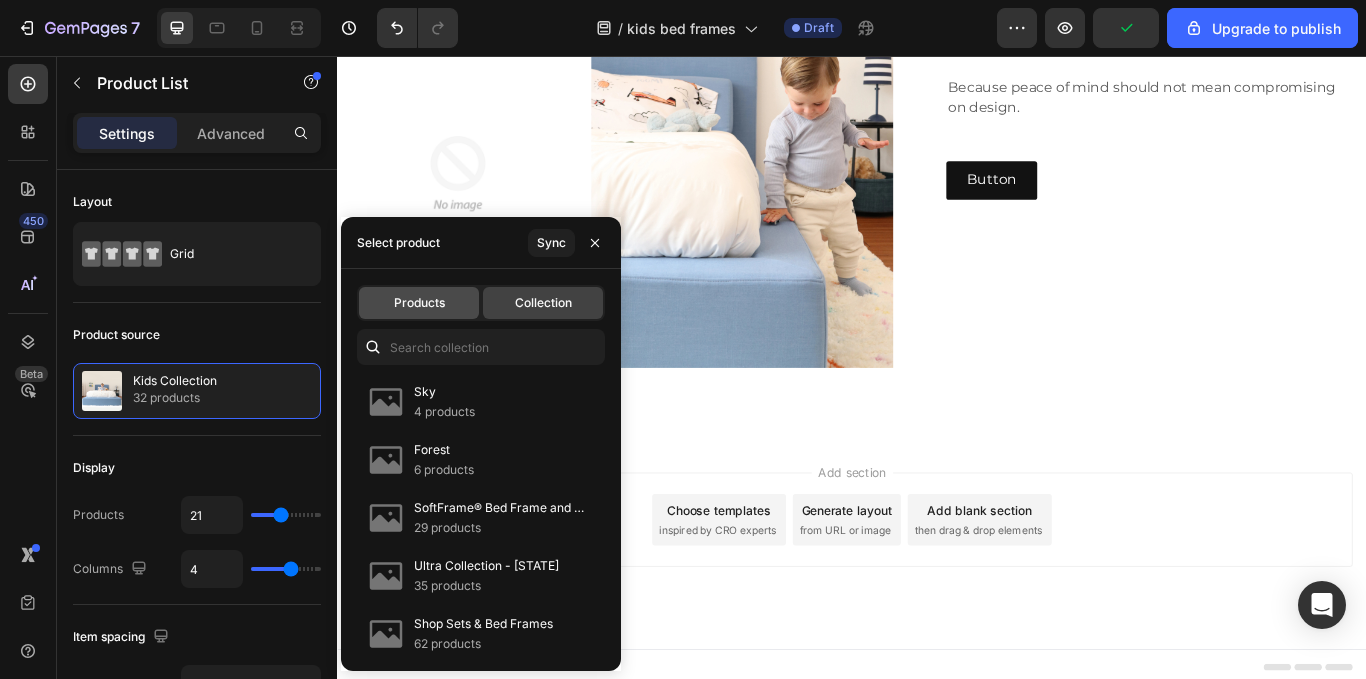 click on "Products" 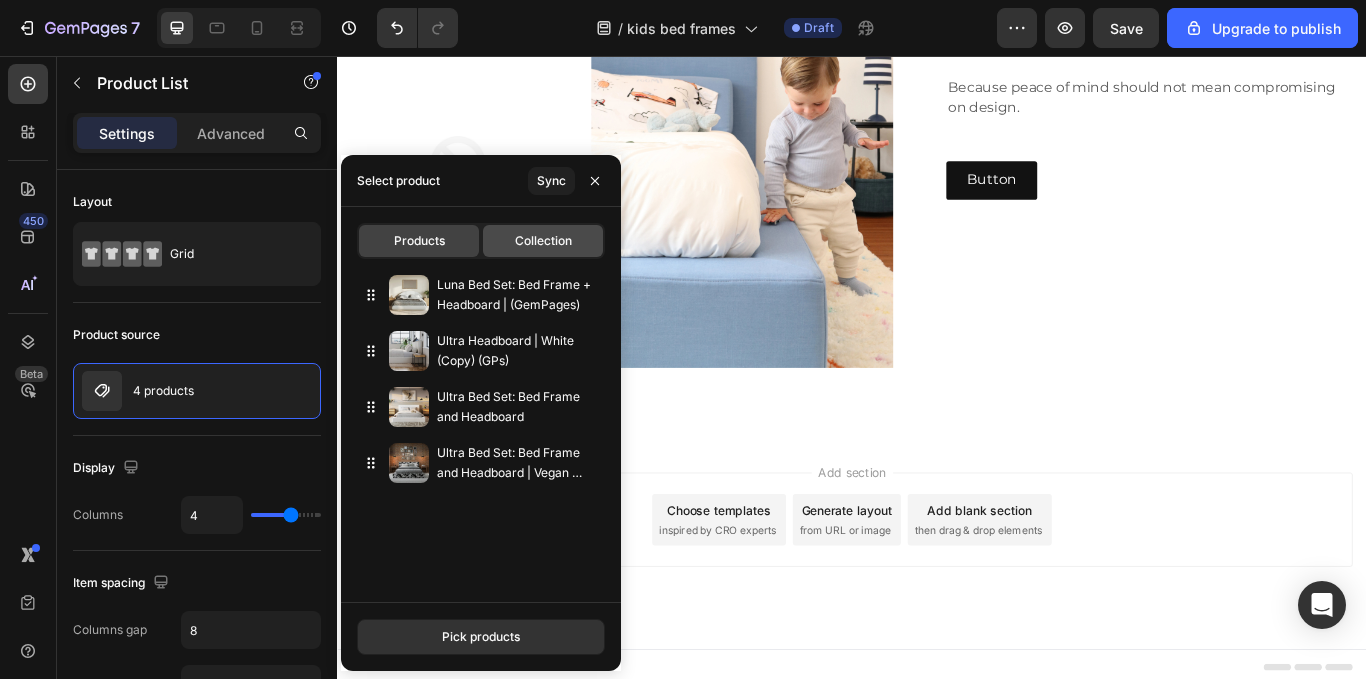 click on "Collection" 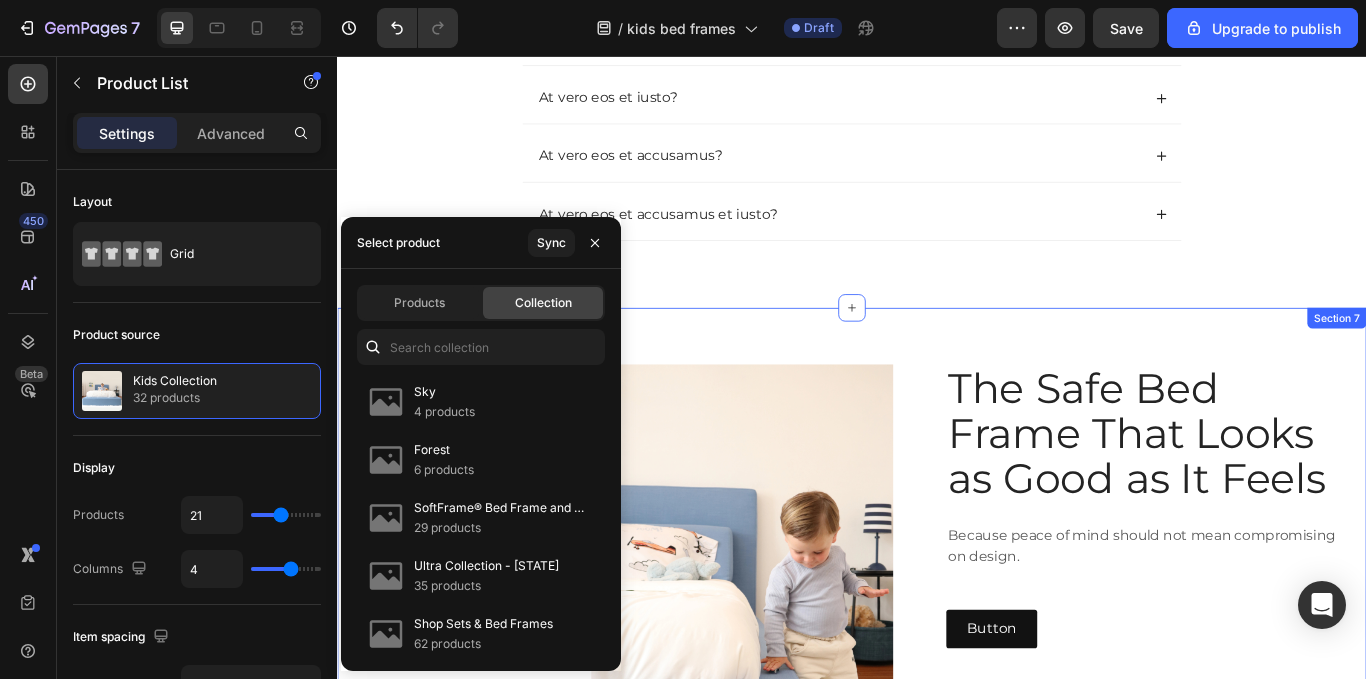 scroll, scrollTop: 3744, scrollLeft: 0, axis: vertical 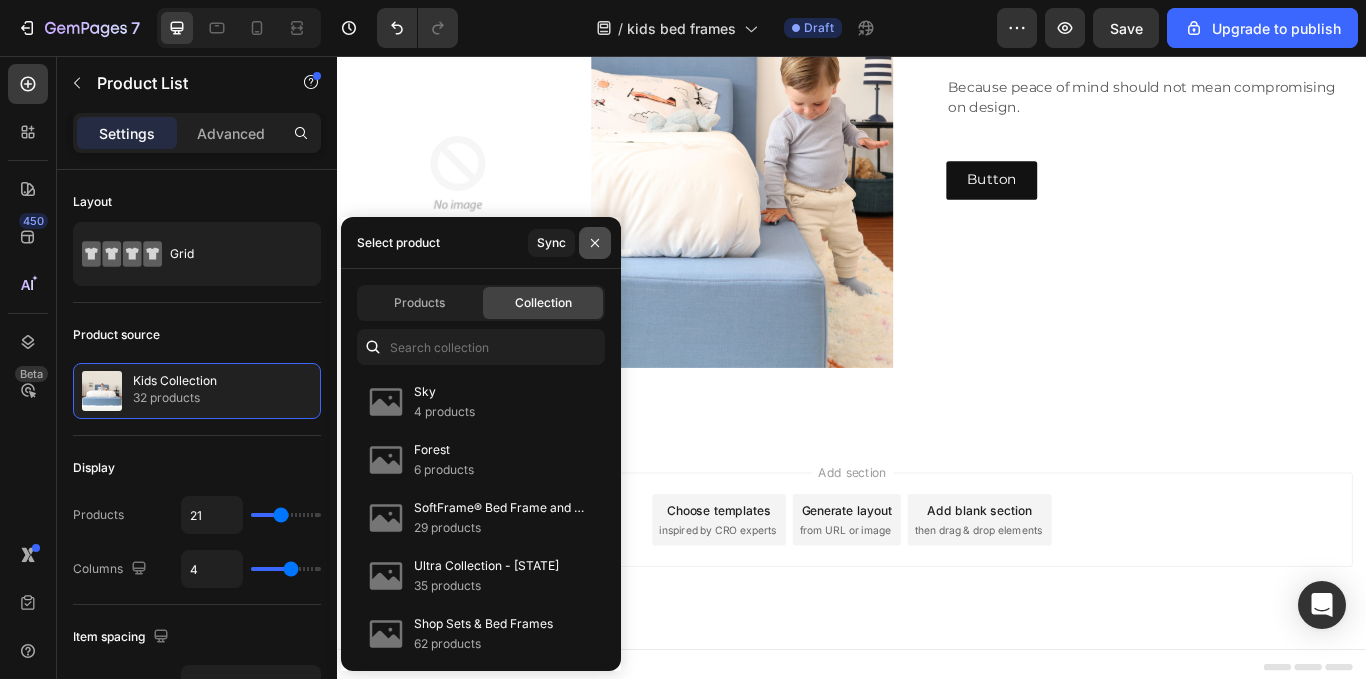 click at bounding box center (595, 243) 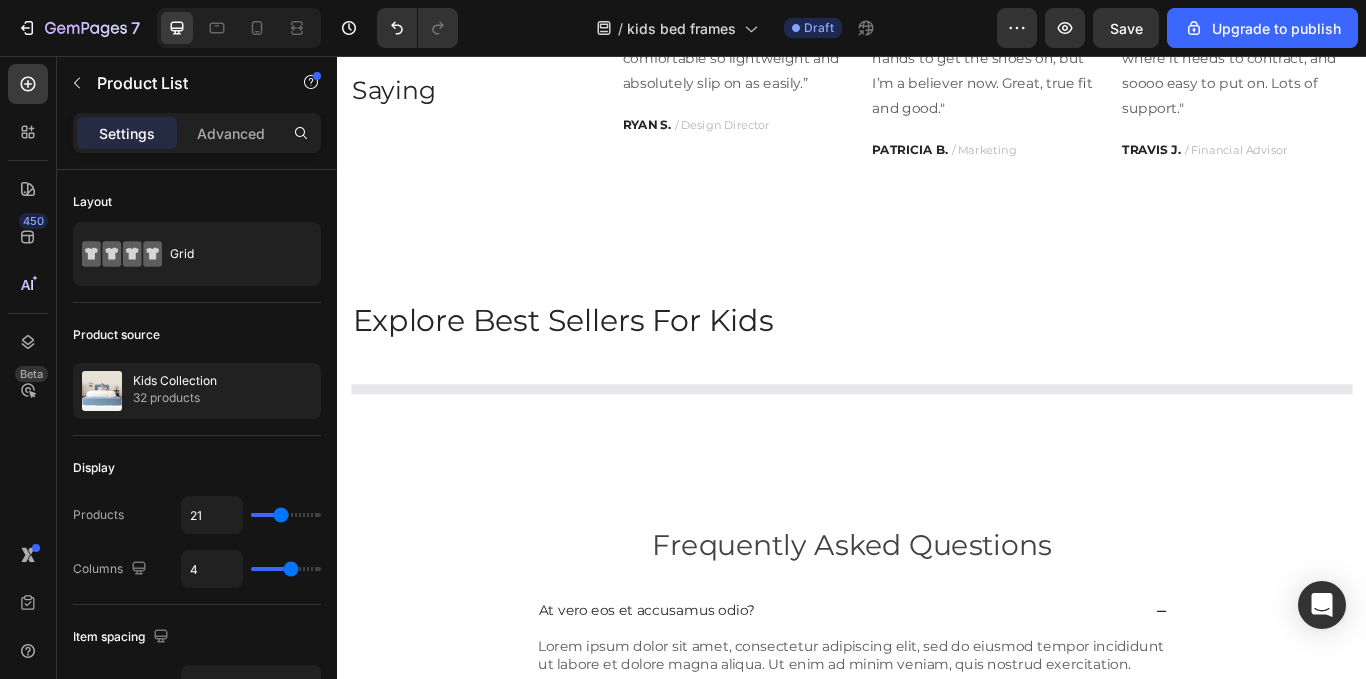 scroll, scrollTop: 2473, scrollLeft: 0, axis: vertical 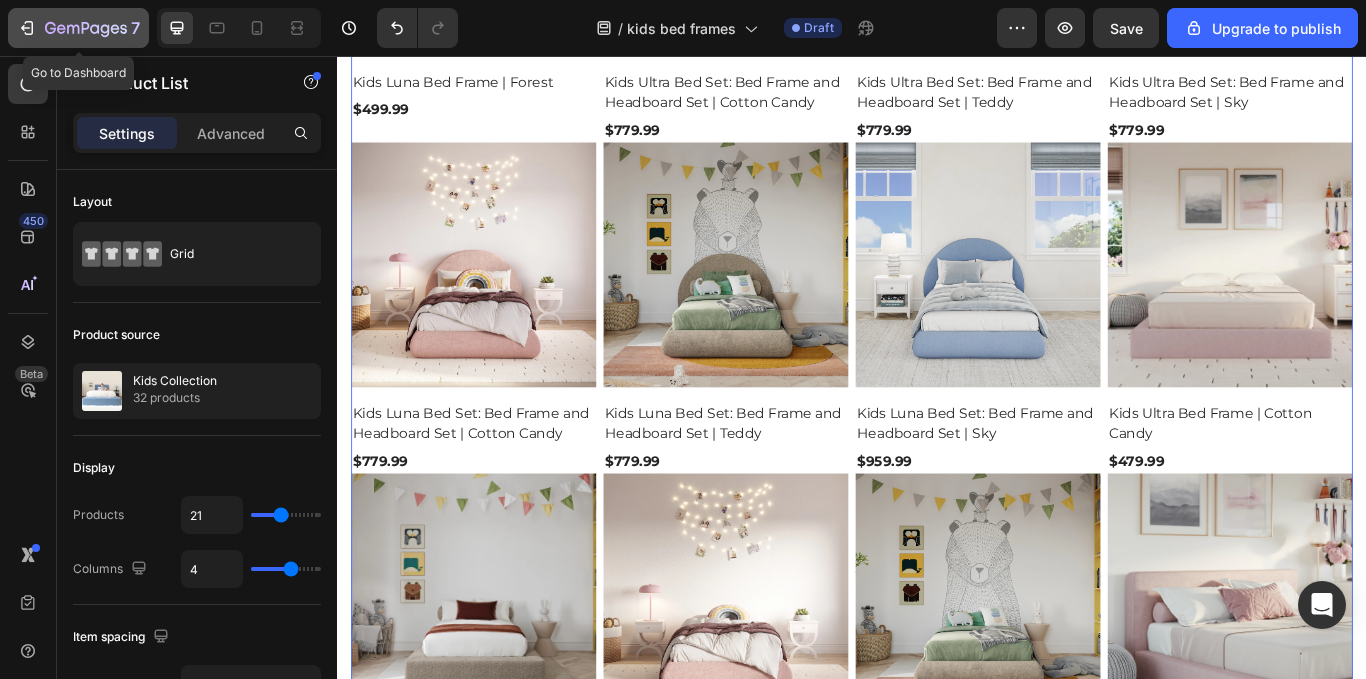 click on "7" at bounding box center (78, 28) 